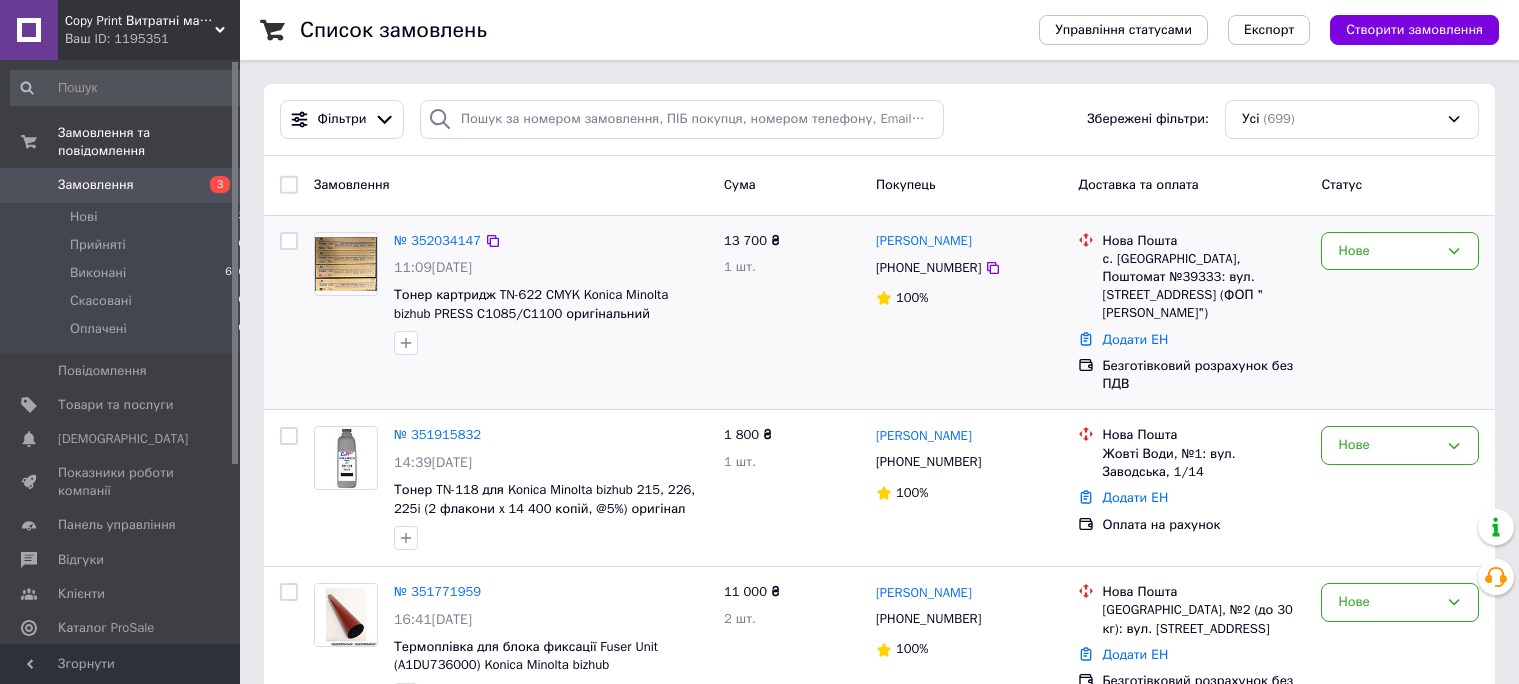 scroll, scrollTop: 0, scrollLeft: 0, axis: both 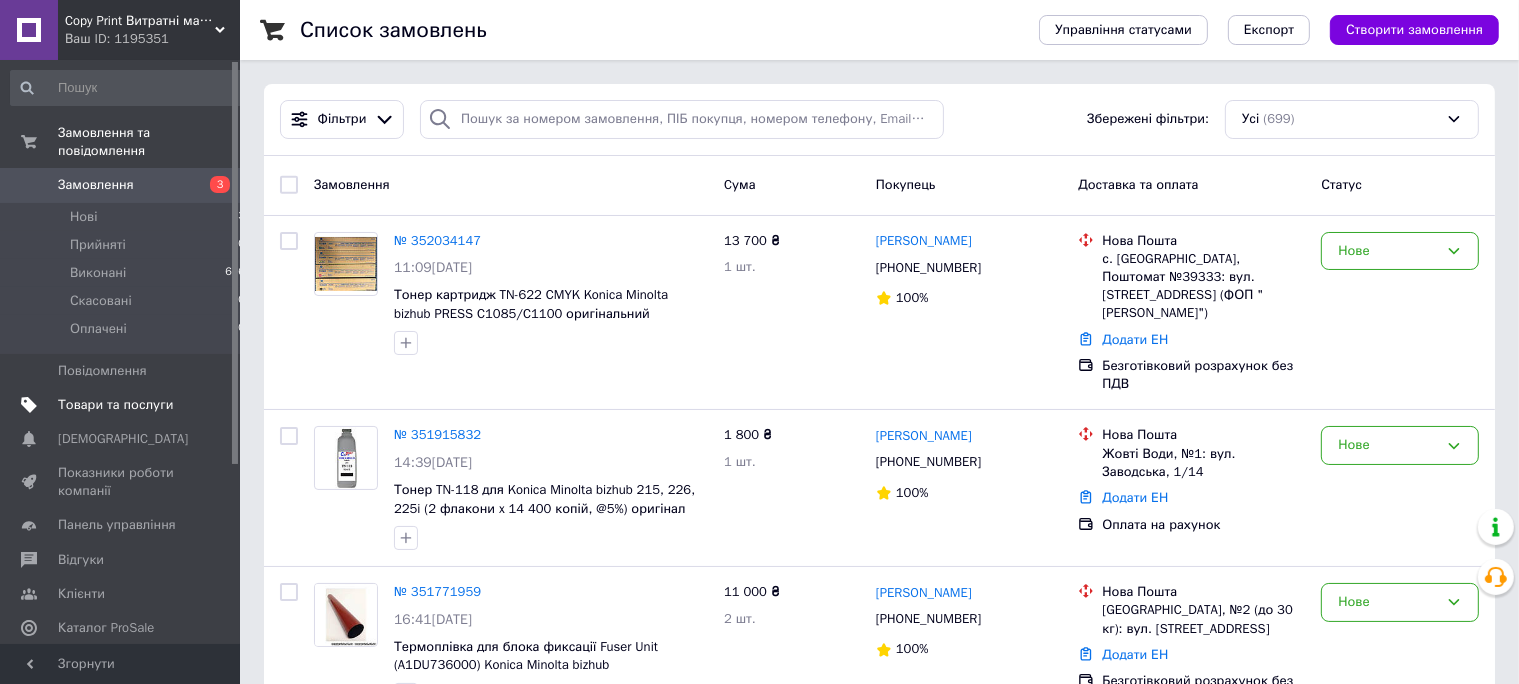 click on "Товари та послуги" at bounding box center [121, 405] 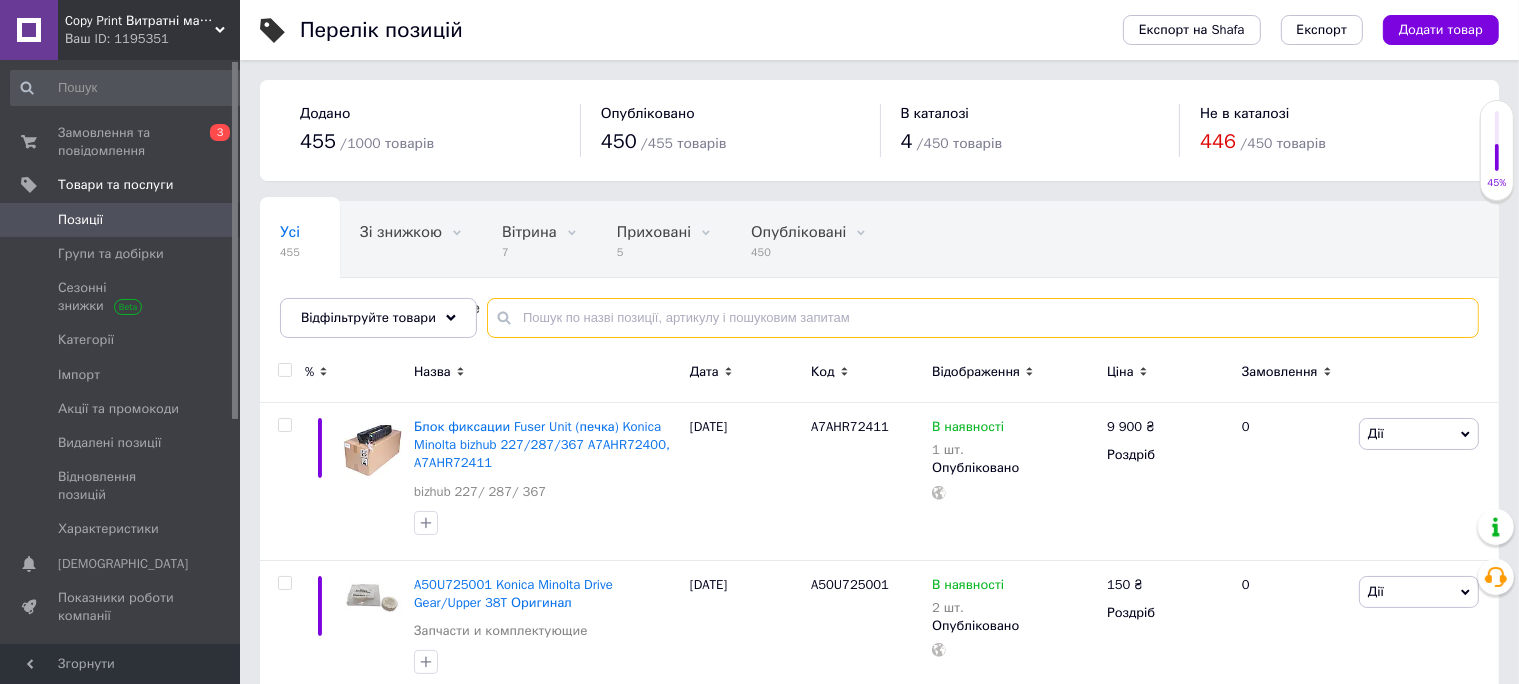 click at bounding box center (983, 318) 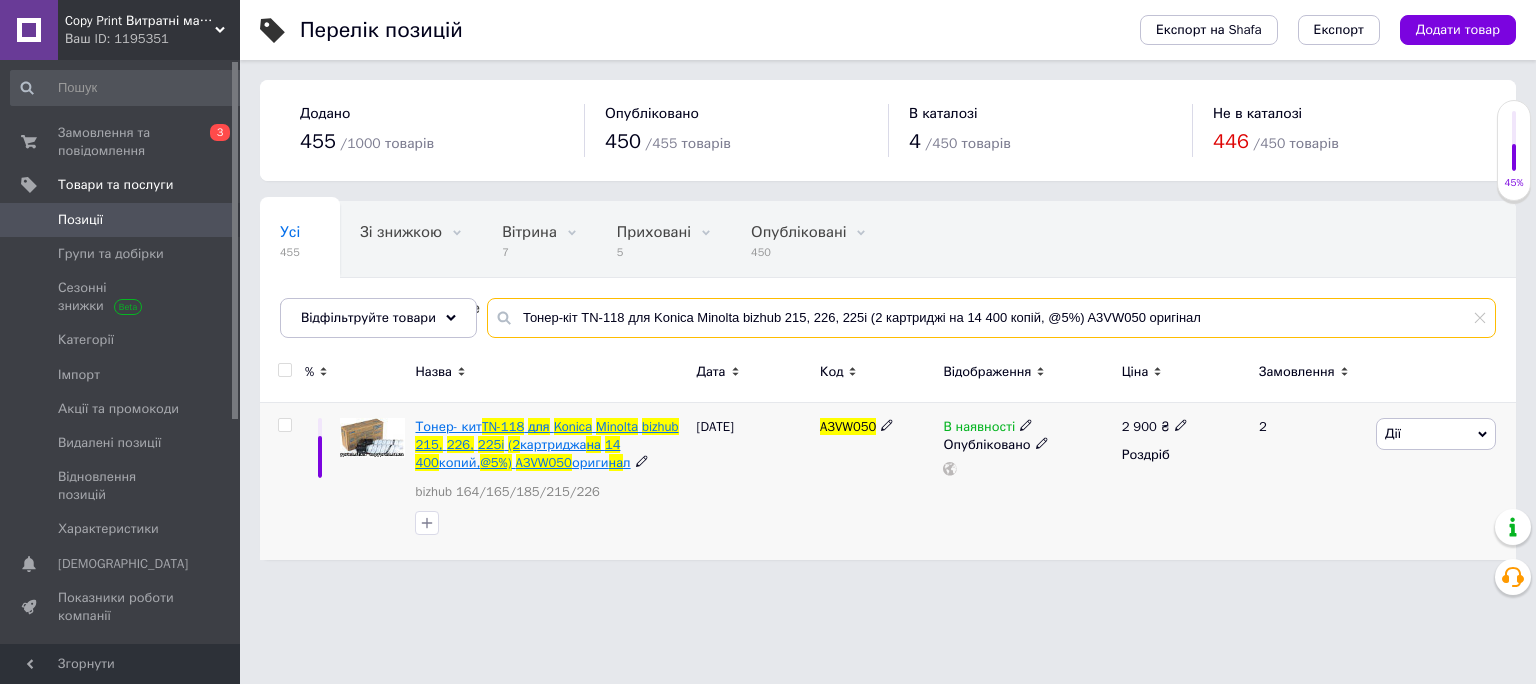 type on "Тонер-кіт TN-118 для Konica Minolta bizhub 215, 226, 225i (2 картриджі на 14 400 копій, @5%) A3VW050 оригінал" 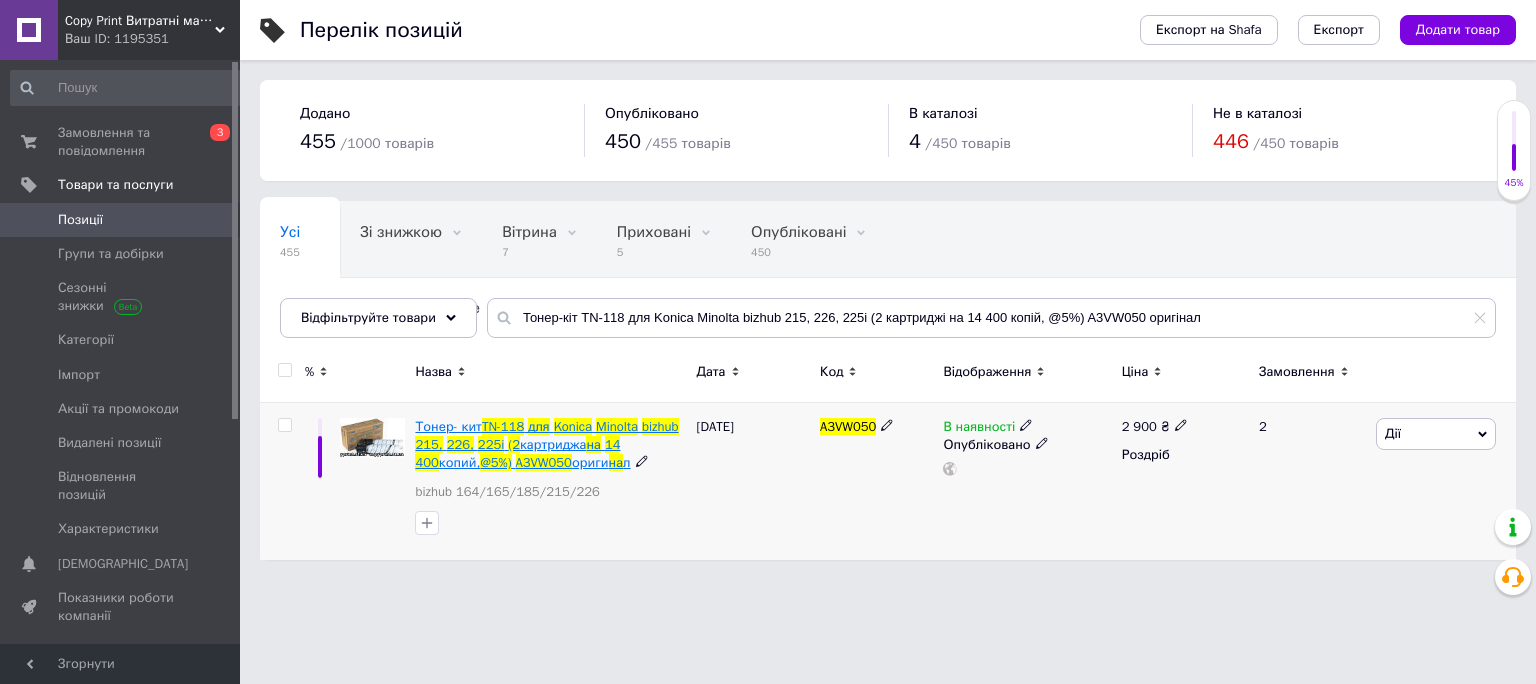click on "Konica" at bounding box center (573, 426) 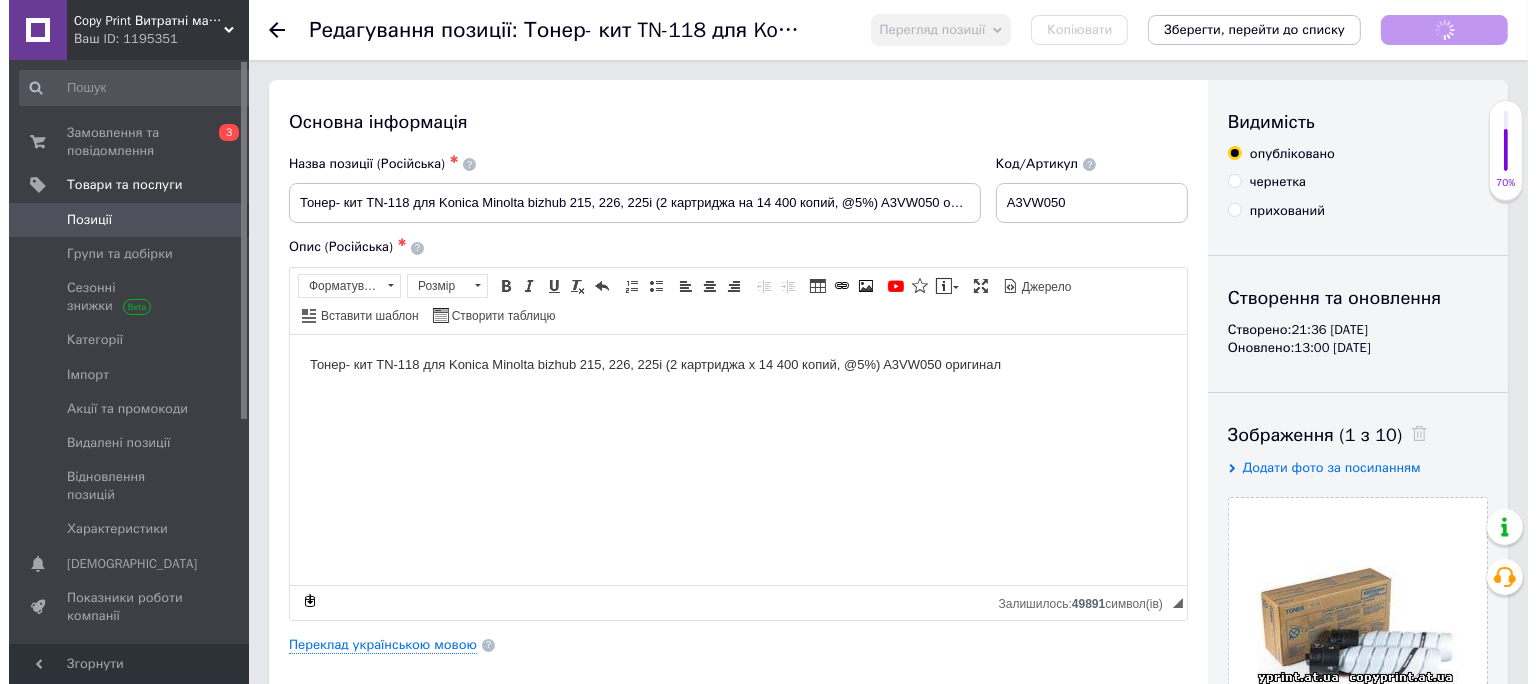 scroll, scrollTop: 0, scrollLeft: 0, axis: both 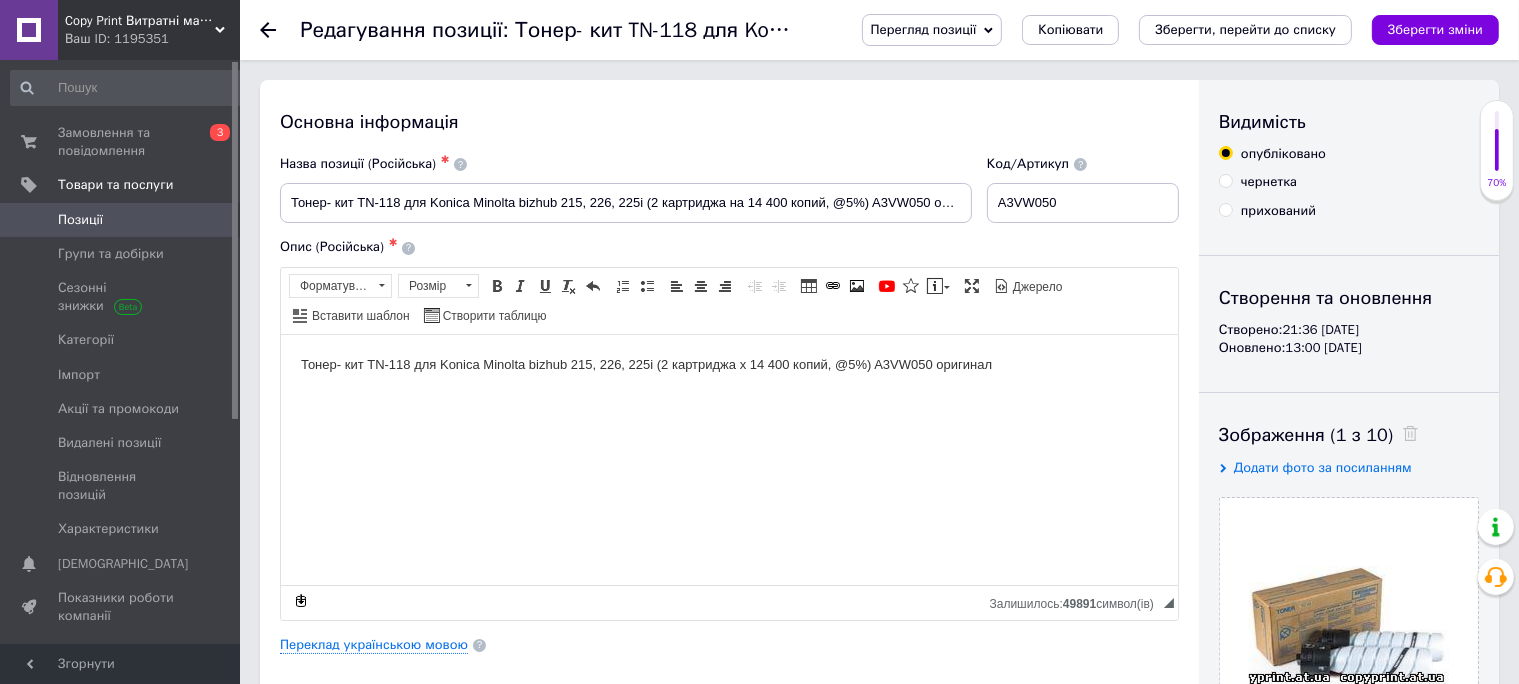 click on "Тонер- кит TN-118 для Konica Minolta bizhub 215, 226, 225i (2 картриджа x 14 400 копий, @5%) A3VW050 оригинал" at bounding box center [728, 364] 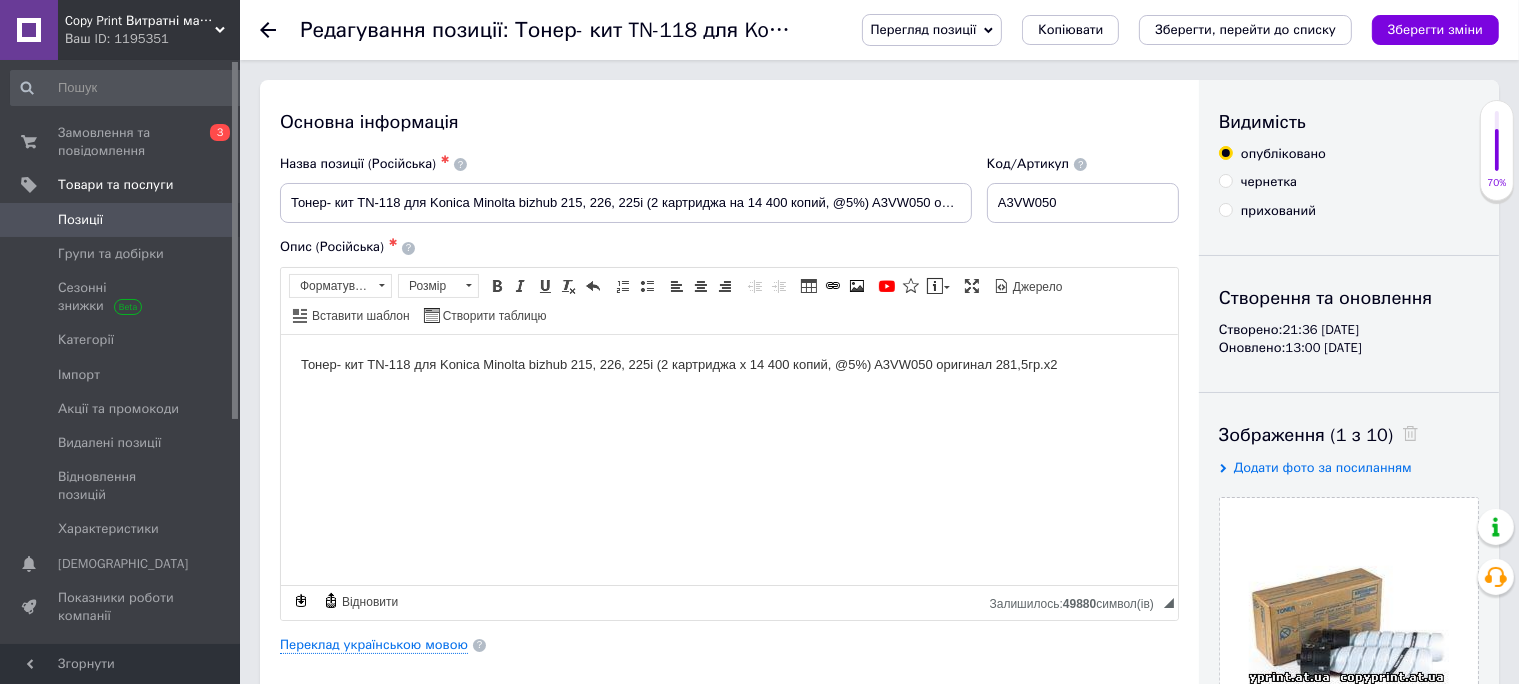 click on "Тонер- кит TN-118 для Konica Minolta bizhub 215, 226, 225i (2 картриджа x 14 400 копий, @5%) A3VW050 оригинал 281,5гр.х2" at bounding box center (728, 364) 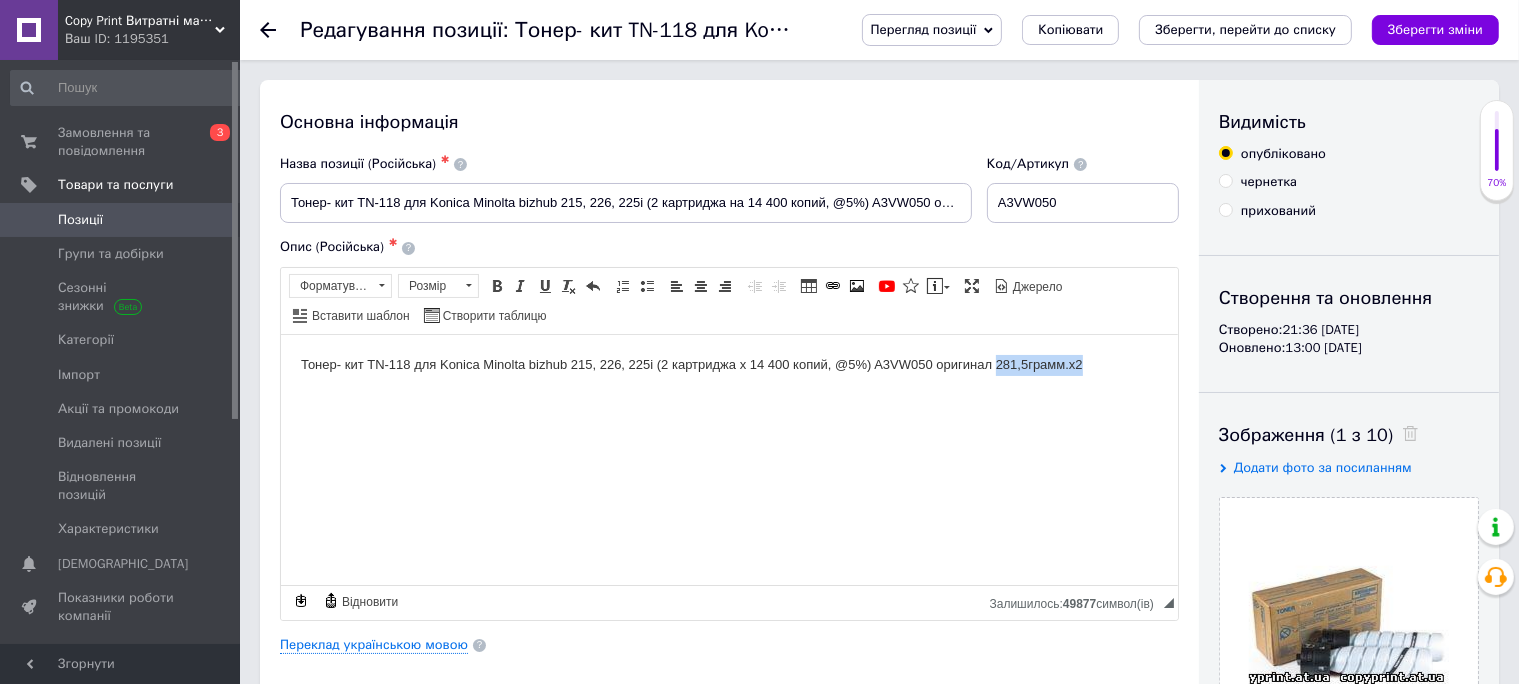 drag, startPoint x: 1090, startPoint y: 365, endPoint x: 998, endPoint y: 370, distance: 92.13577 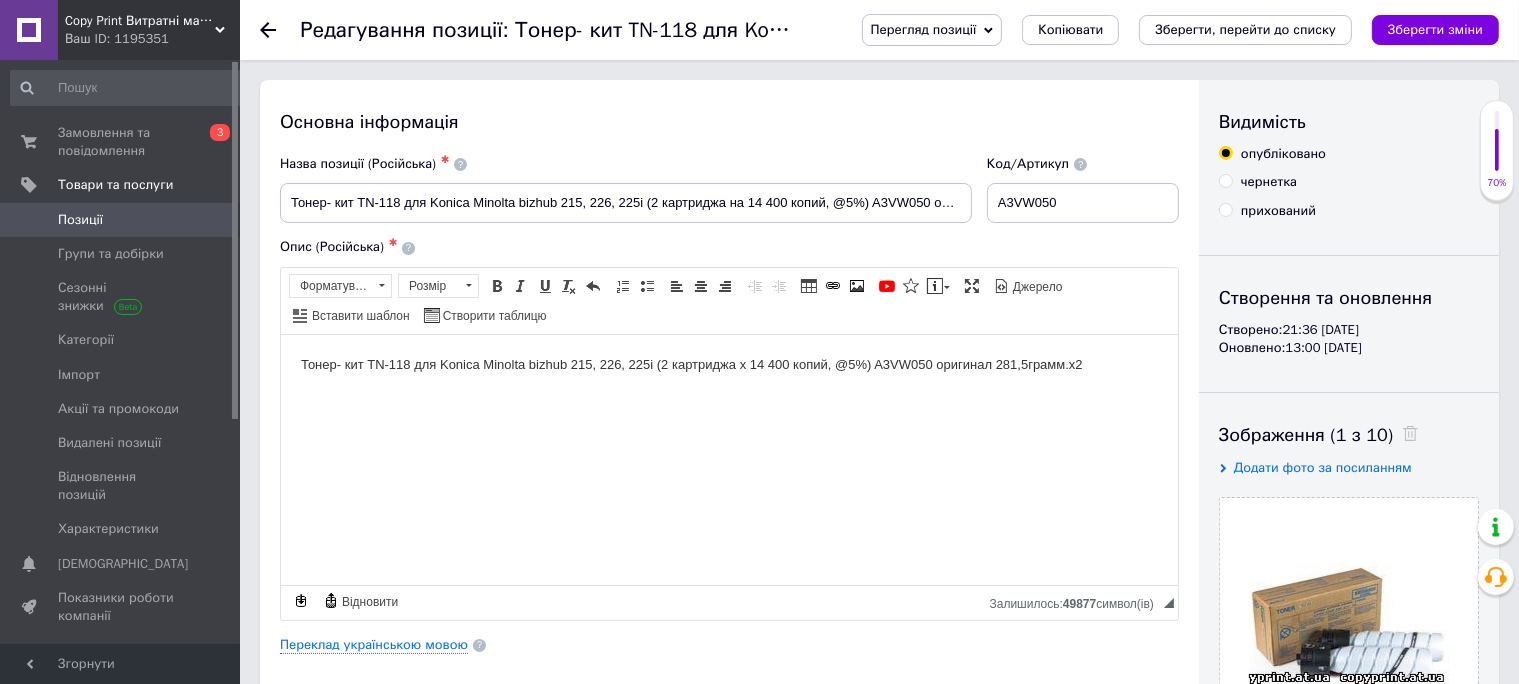 click on "Тонер- кит TN-118 для Konica Minolta bizhub 215, 226, 225i (2 картриджа x 14 400 копий, @5%) A3VW050 оригинал 281,5грамм.х2" at bounding box center (728, 364) 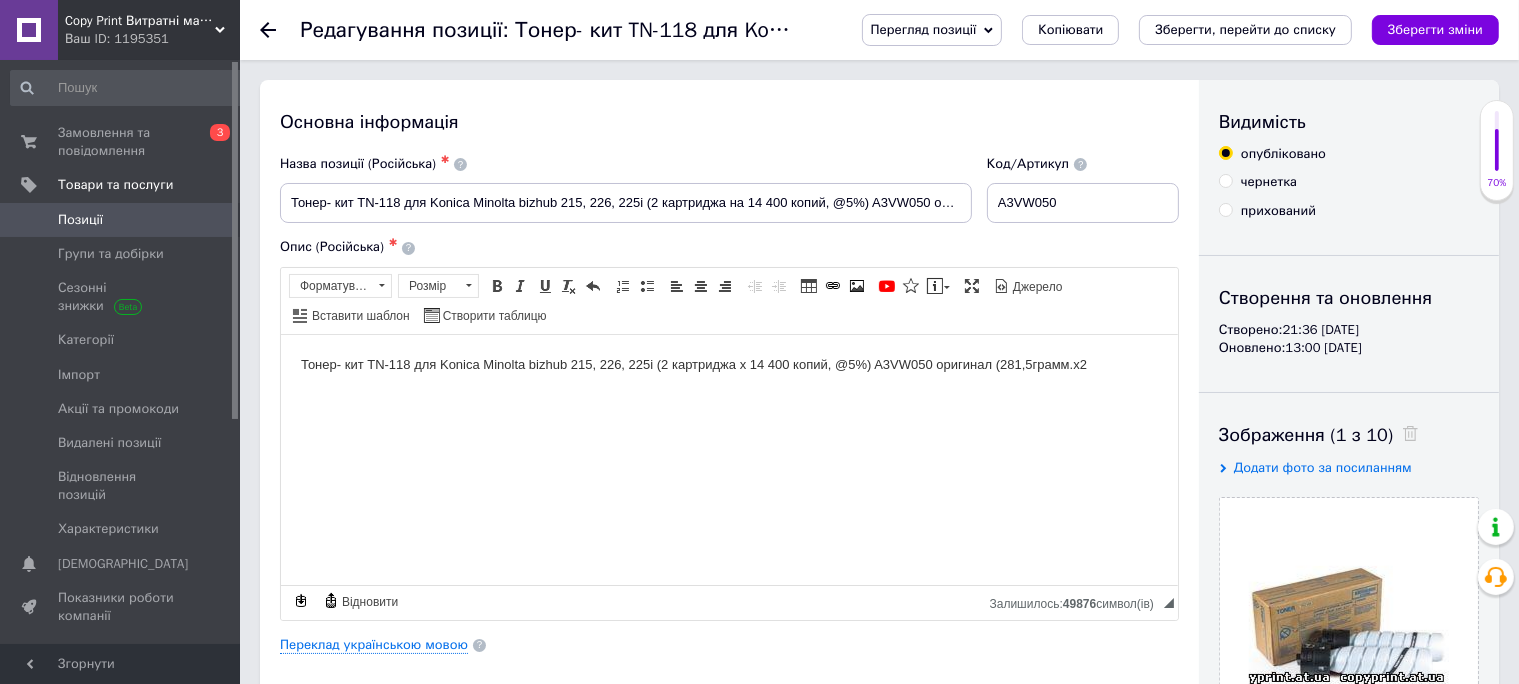 click on "Тонер- кит TN-118 для Konica Minolta bizhub 215, 226, 225i (2 картриджа x 14 400 копий, @5%) A3VW050 оригинал (281,5грамм.х2" at bounding box center [728, 364] 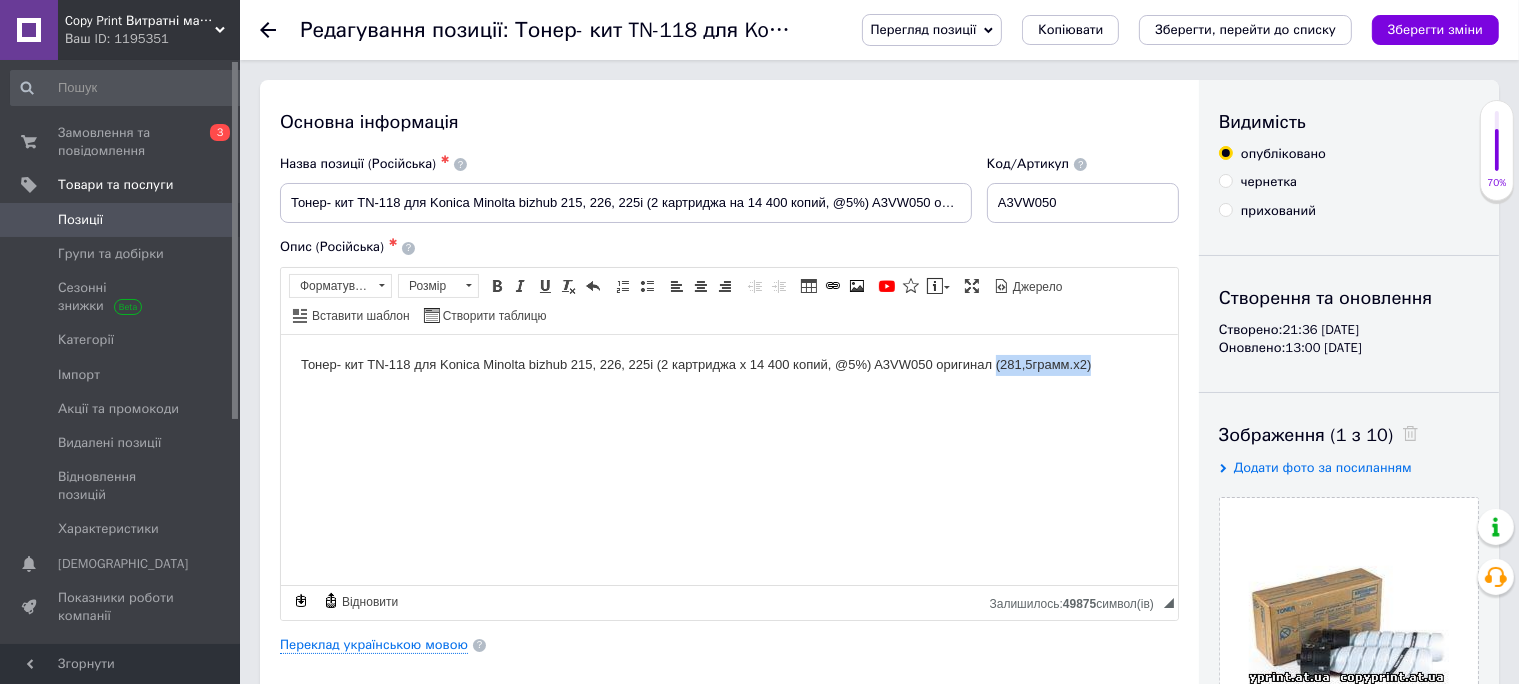 drag, startPoint x: 1111, startPoint y: 366, endPoint x: 997, endPoint y: 371, distance: 114.1096 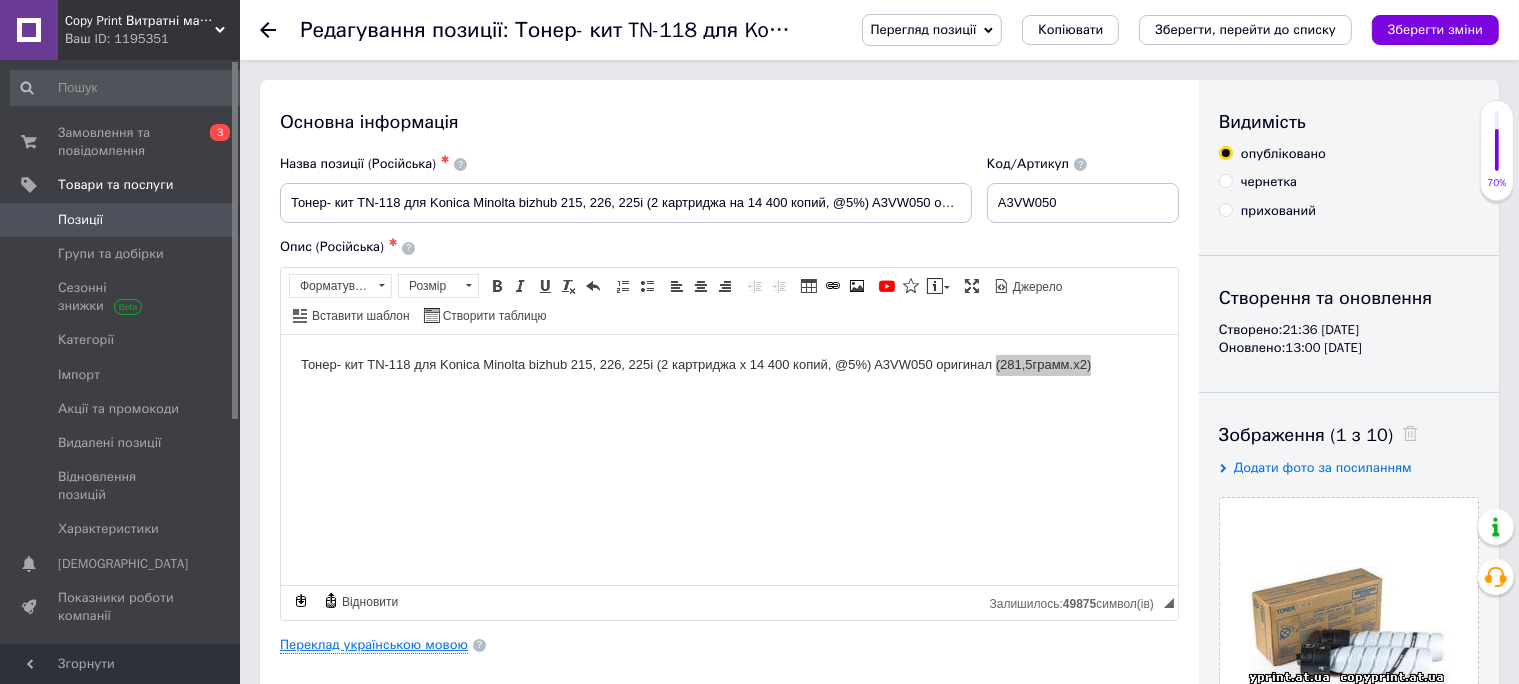click on "Переклад українською мовою" at bounding box center (374, 645) 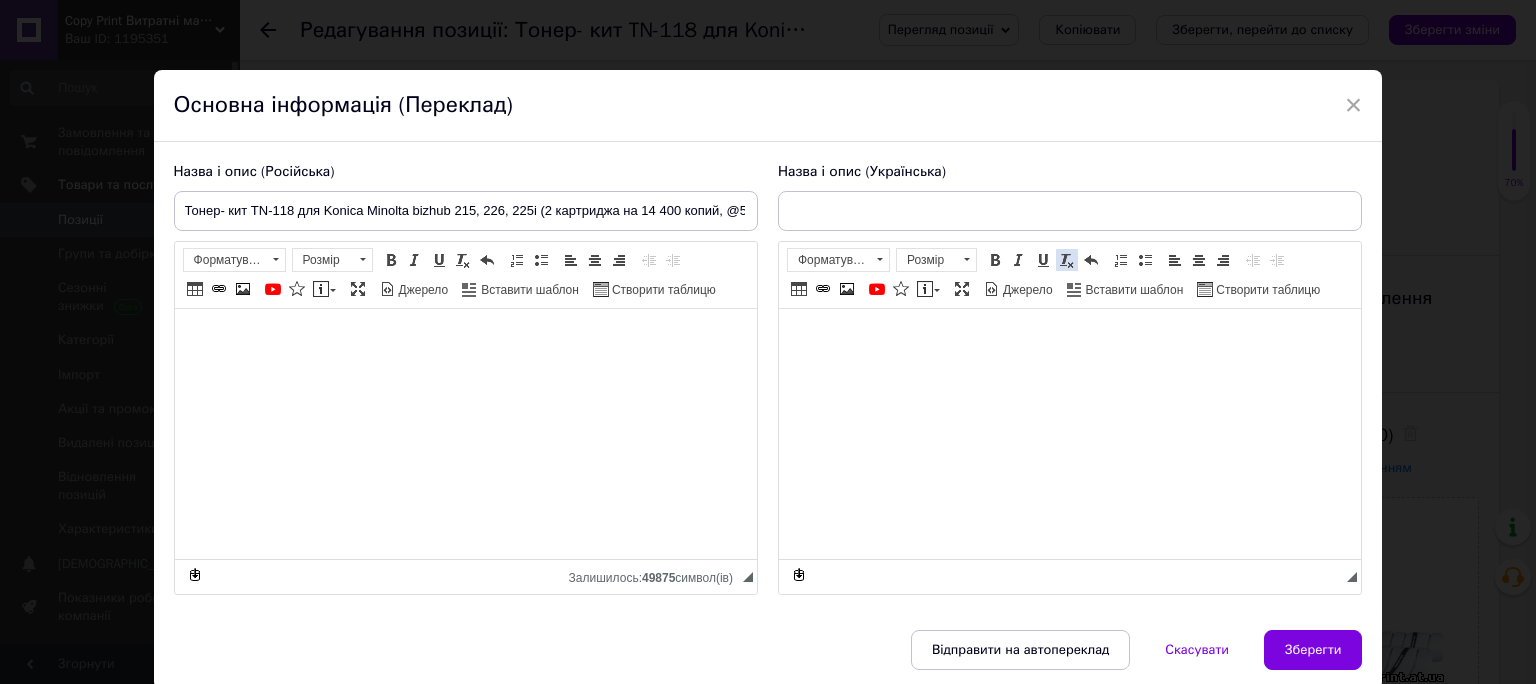 type on "Тонер-кіт TN-118 для Konica Minolta bizhub 215, 226, 225i (2 картриджі на 14 400 копій, @5%) A3VW050 оригінал" 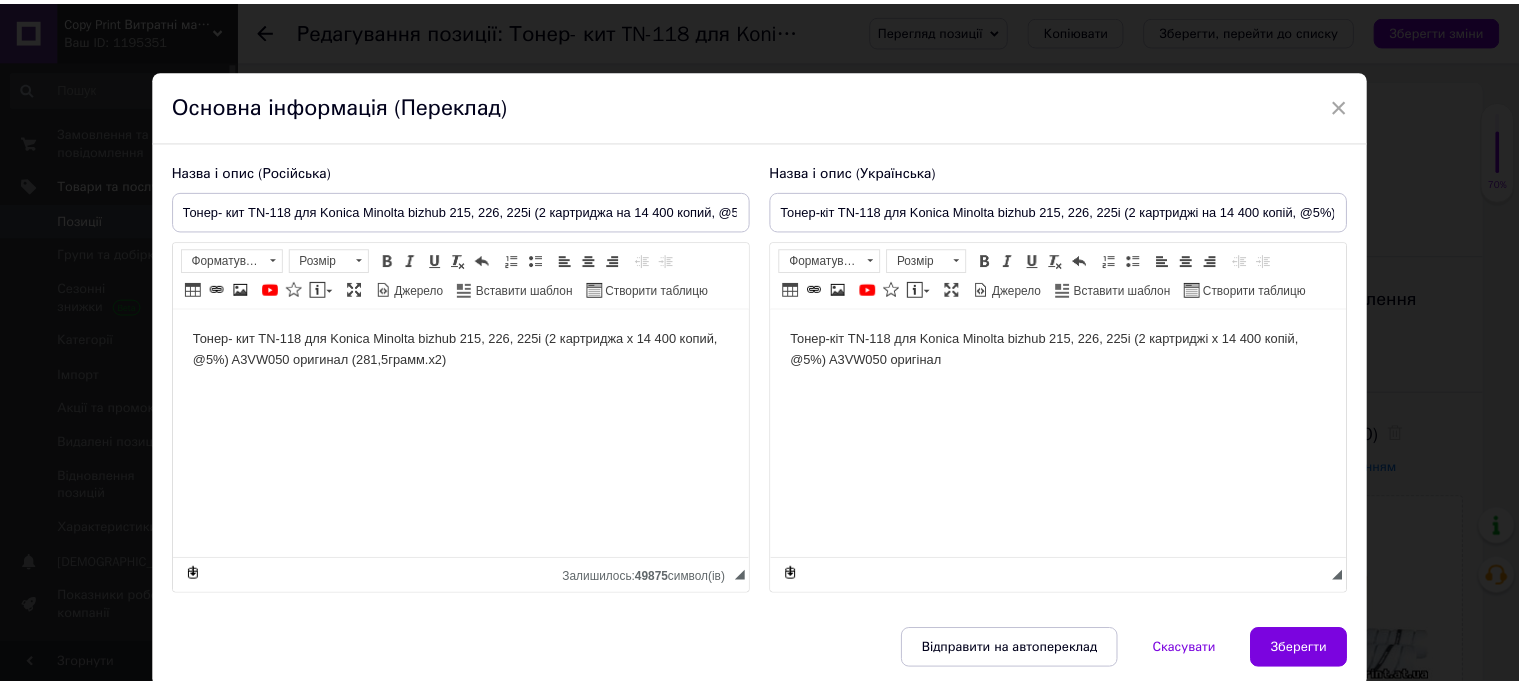 scroll, scrollTop: 0, scrollLeft: 0, axis: both 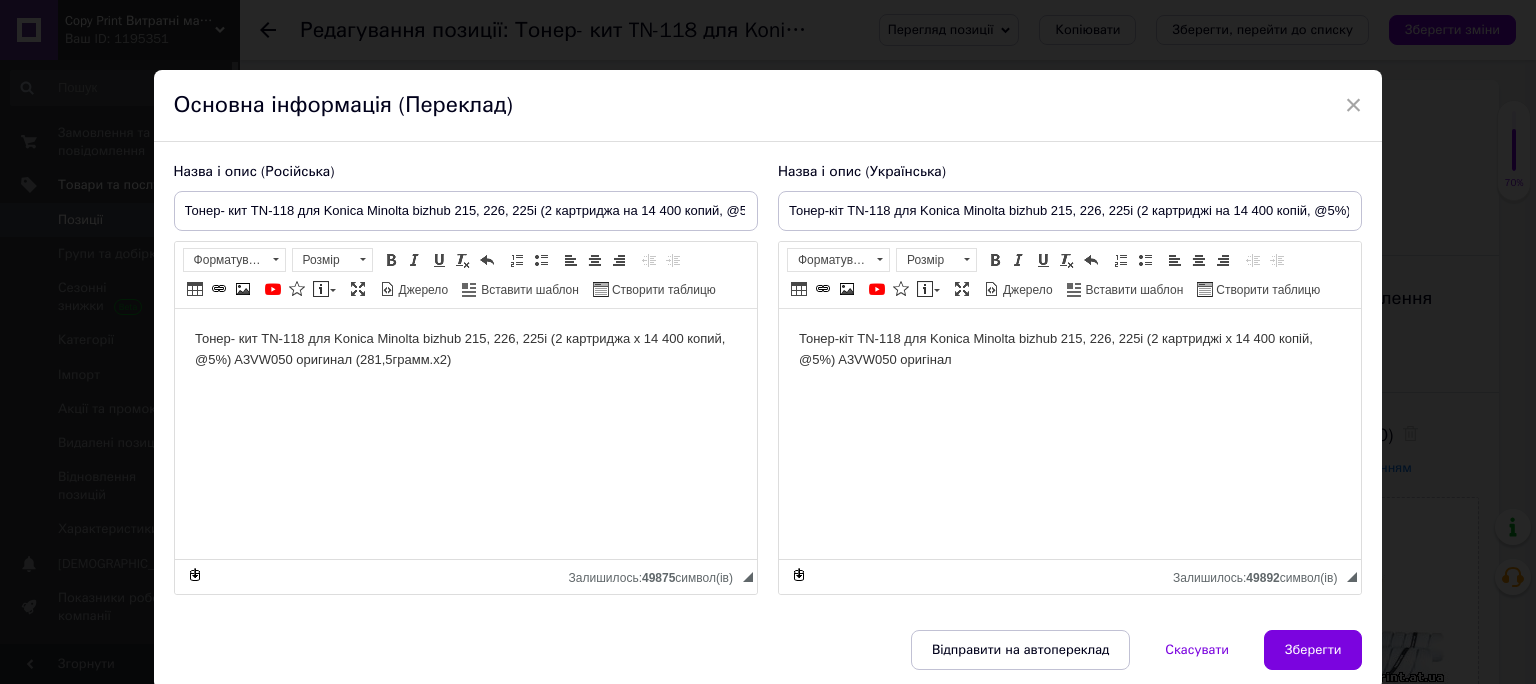 click on "Тонер-кіт TN-118 для Konica Minolta bizhub 215, 226, 225i (2 картриджі x 14 400 копій, @5%) A3VW050 оригінал" at bounding box center [1069, 350] 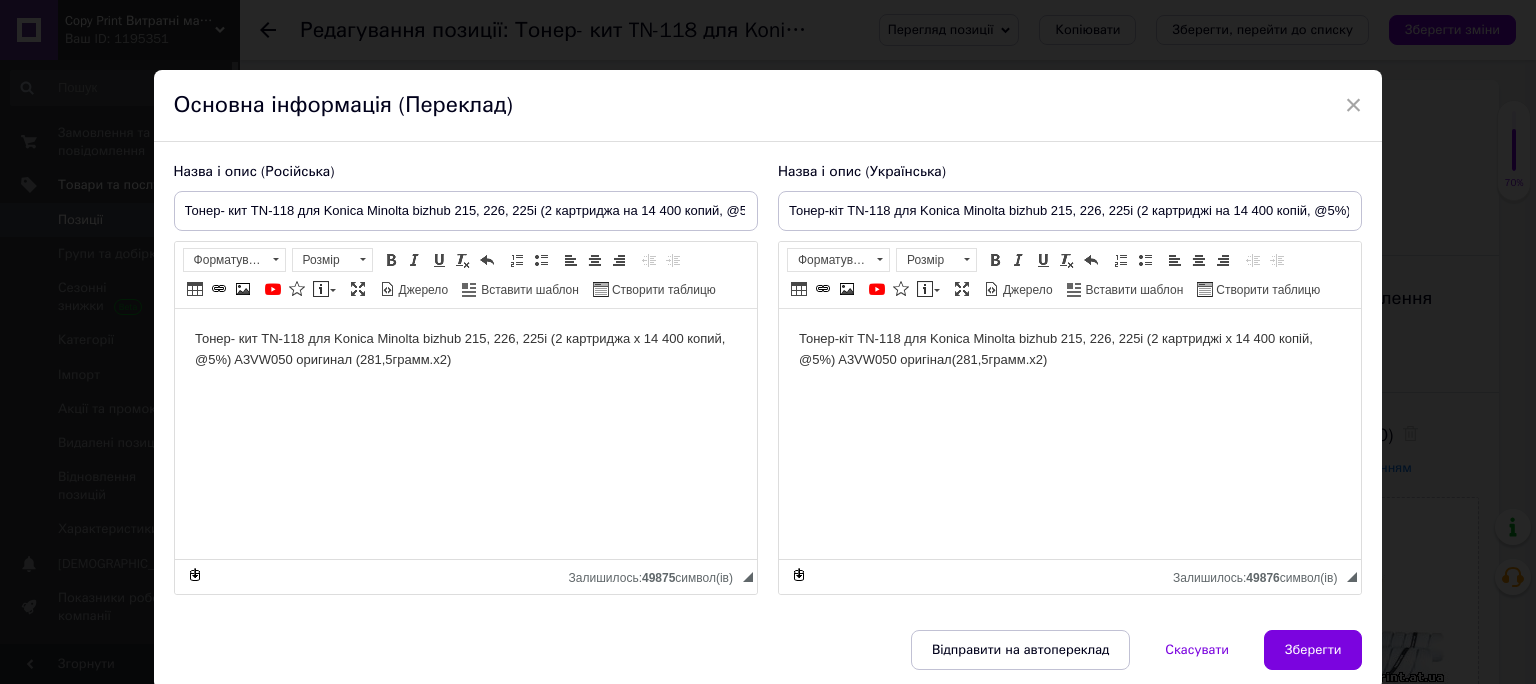 click on "Тонер-кіт TN-118 для Konica Minolta bizhub 215, 226, 225i (2 картриджі x 14 400 копій, @5%) A3VW050 оригінал  (281,5грамм.х2)" at bounding box center (1069, 350) 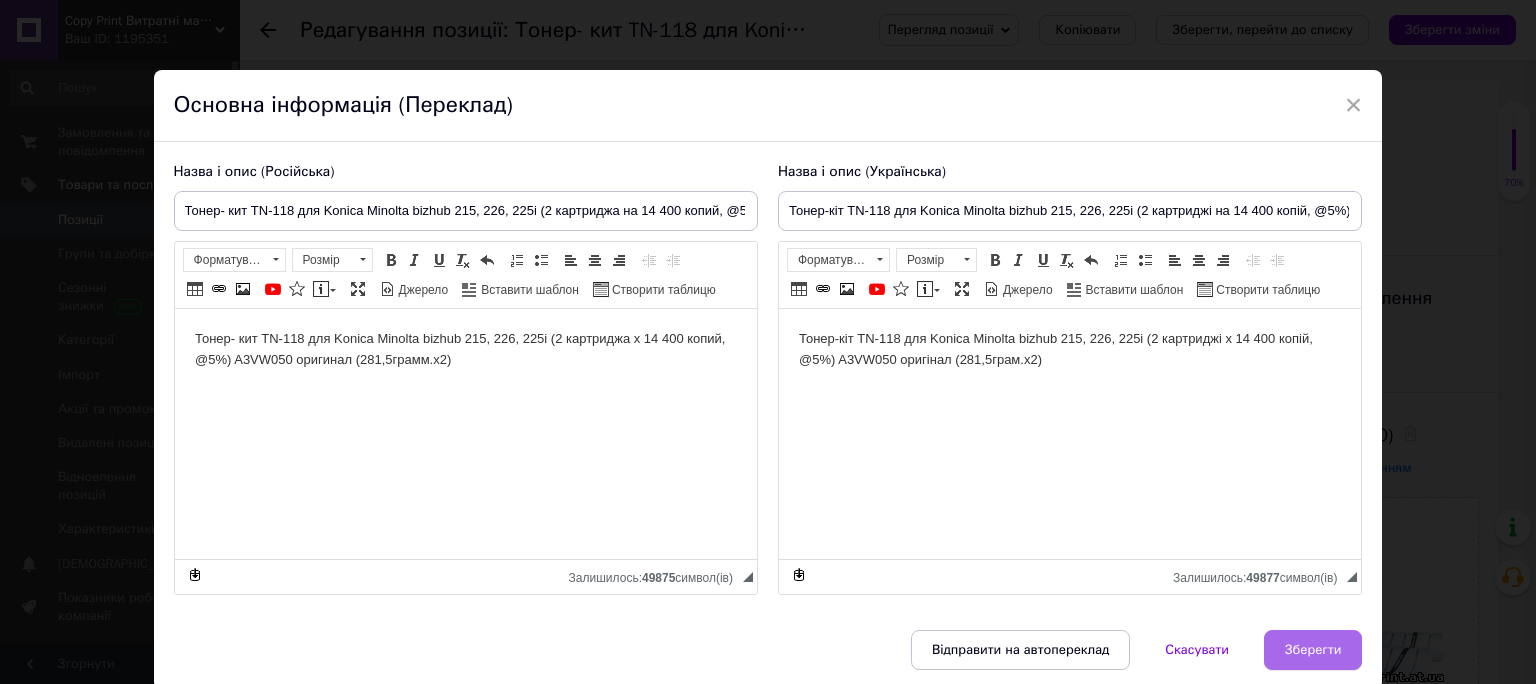 click on "Зберегти" at bounding box center [1313, 650] 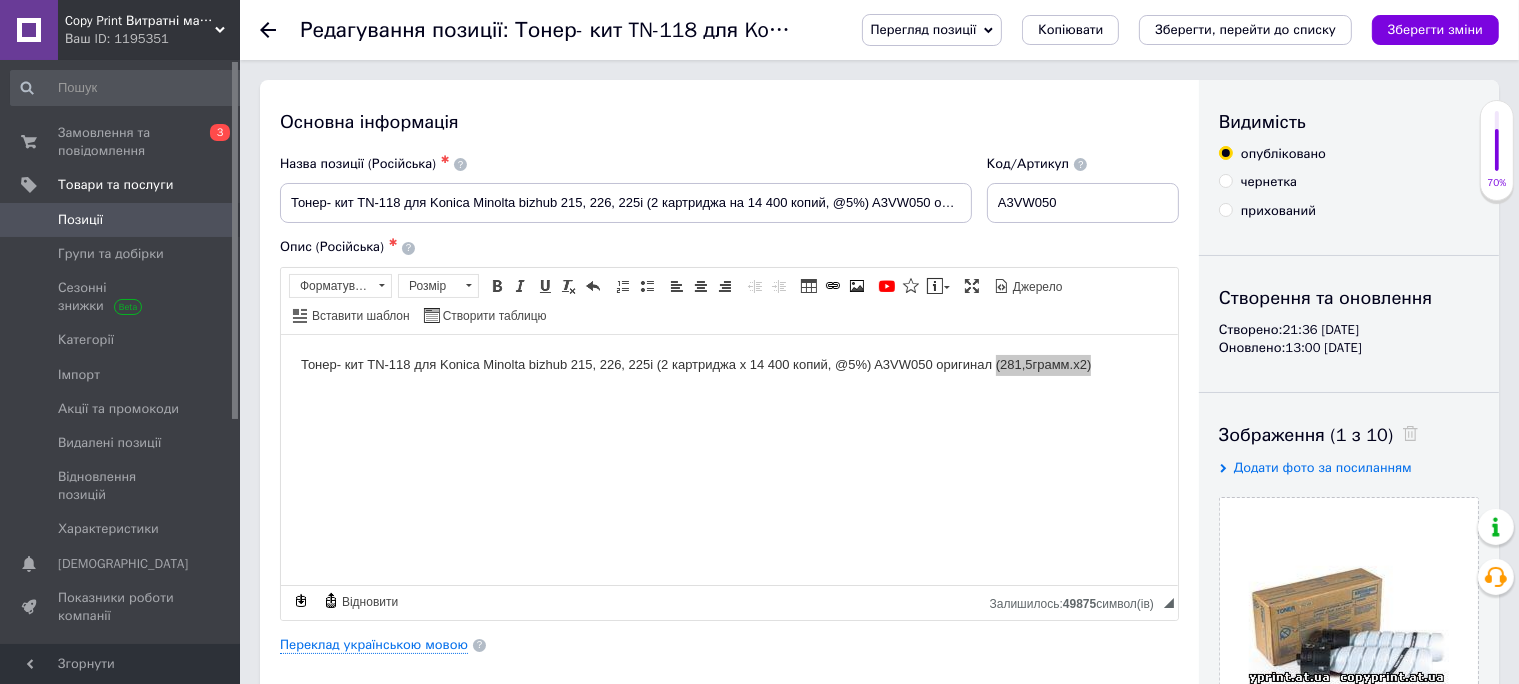 click on "Позиції" at bounding box center [121, 220] 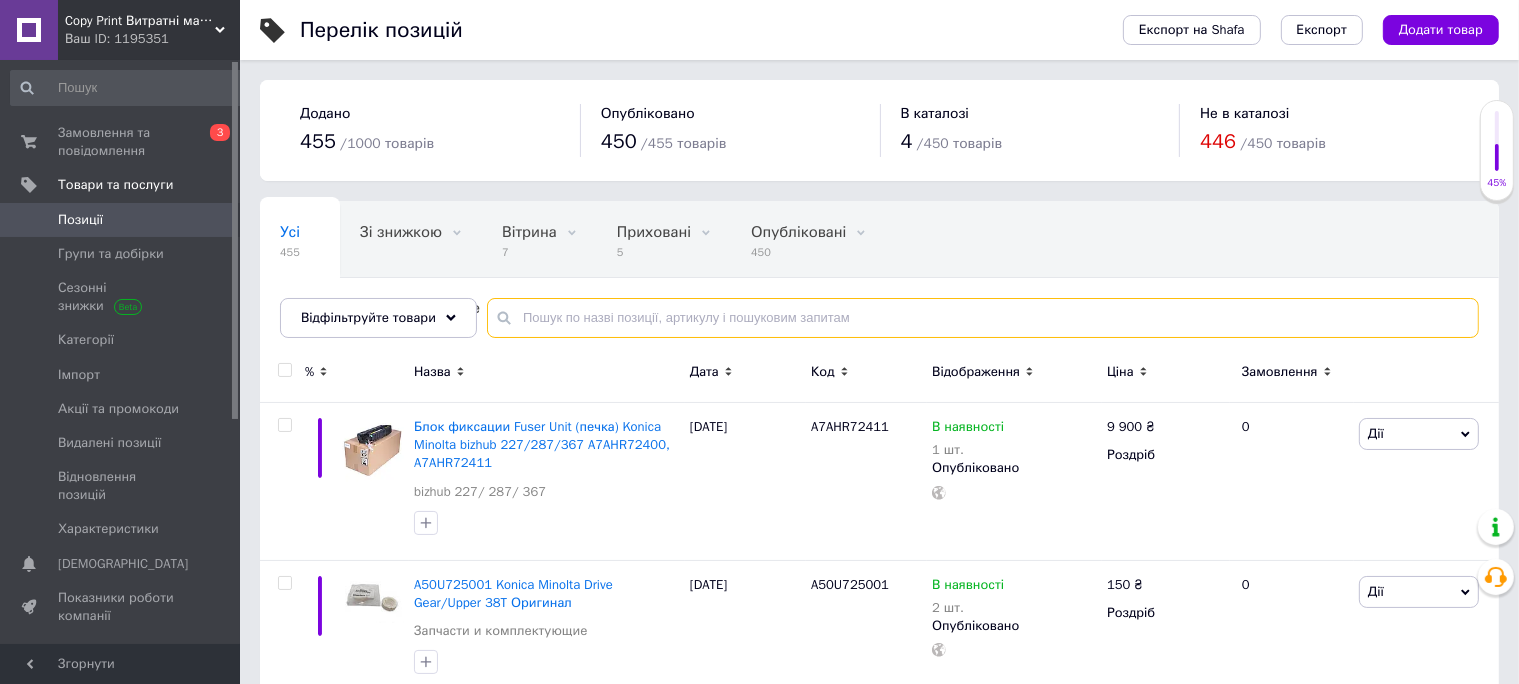 click at bounding box center (983, 318) 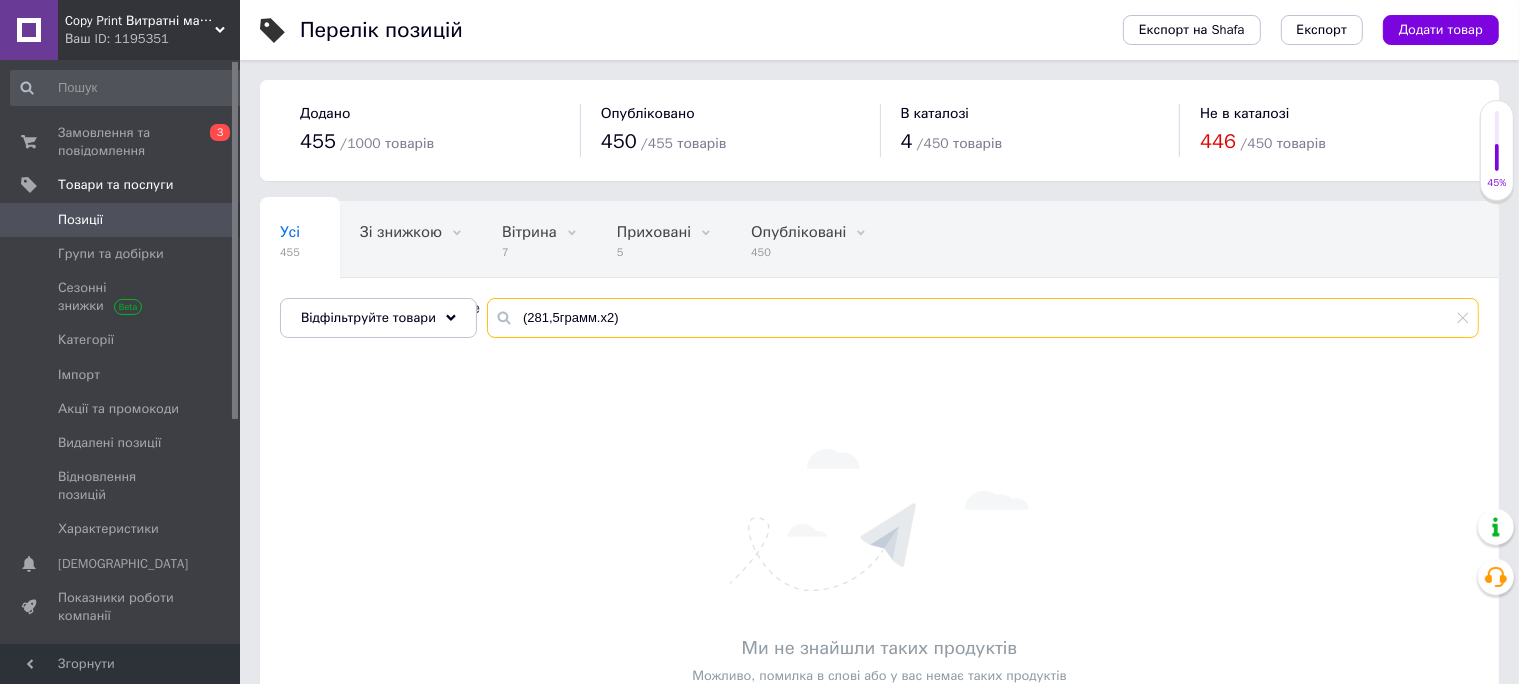drag, startPoint x: 648, startPoint y: 316, endPoint x: 508, endPoint y: 323, distance: 140.1749 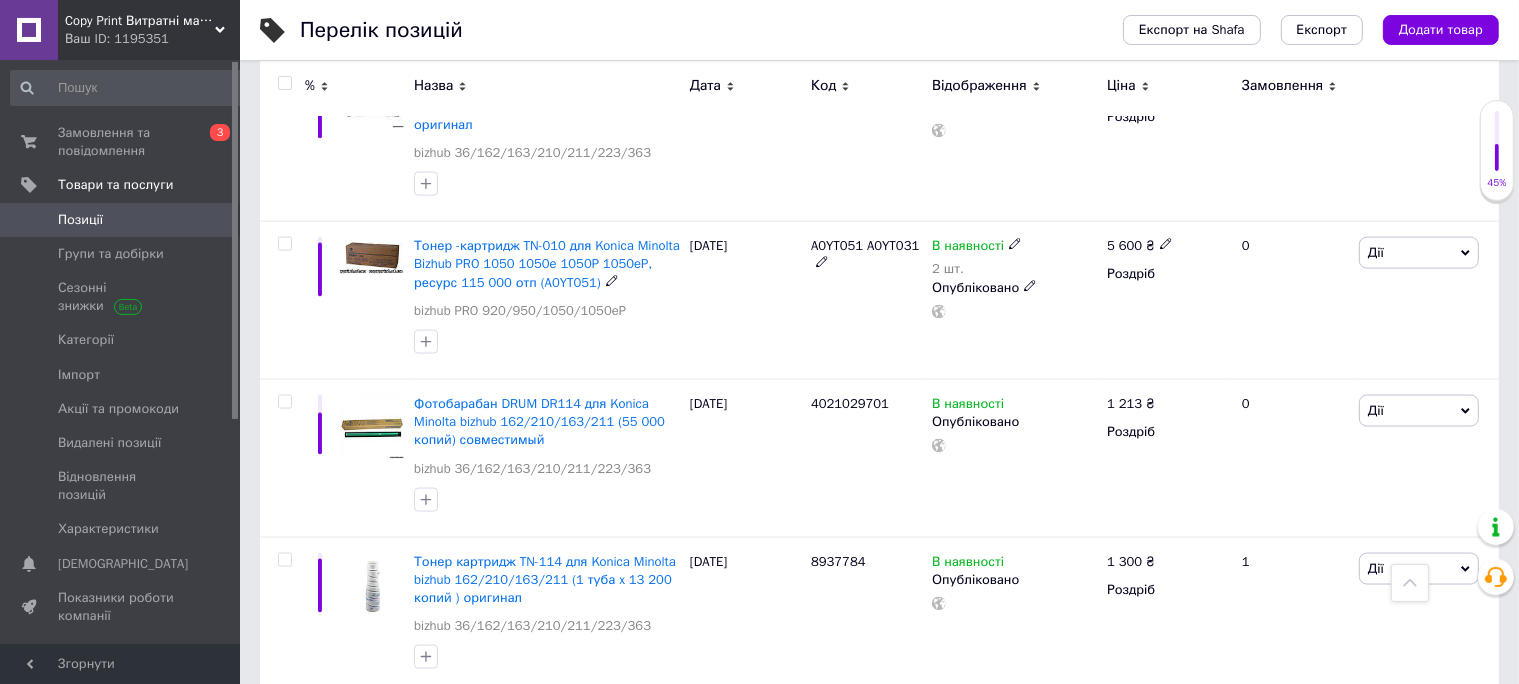 scroll, scrollTop: 2988, scrollLeft: 0, axis: vertical 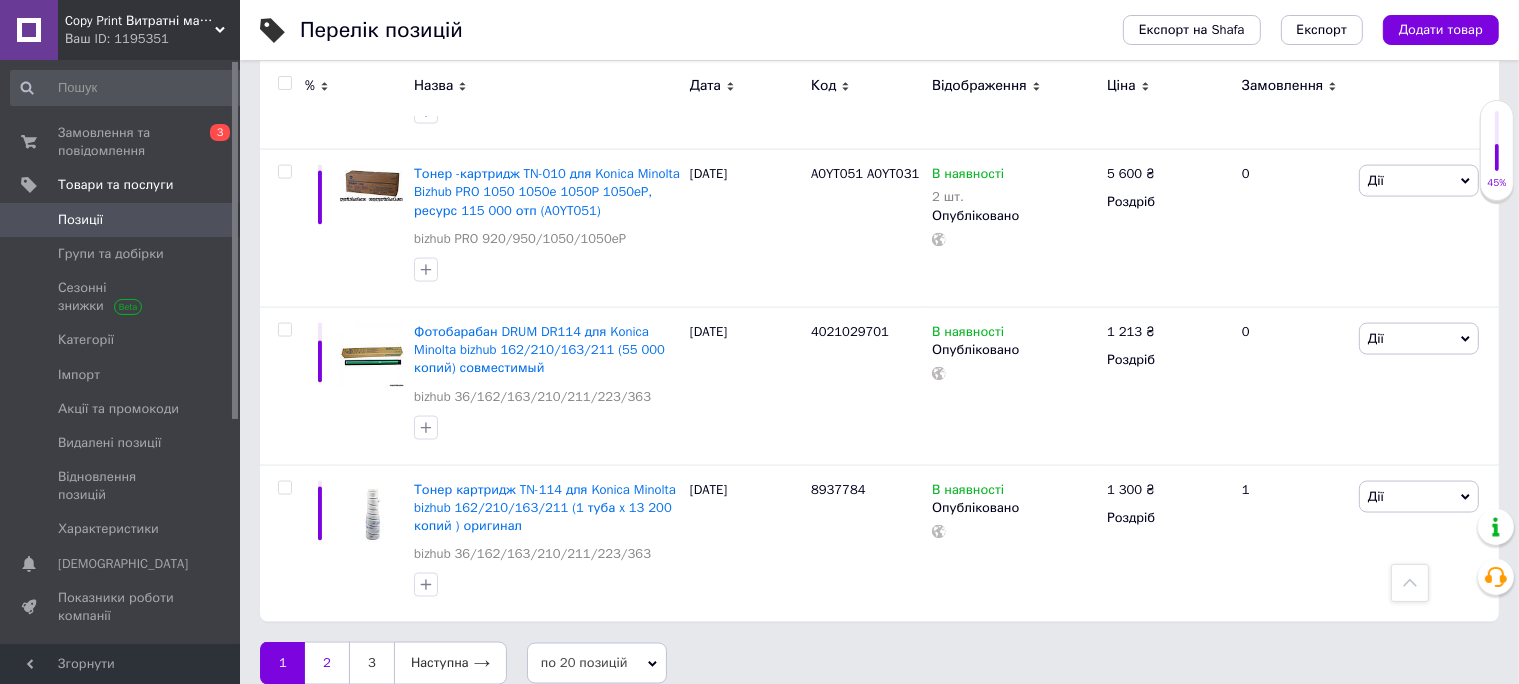 type on "118" 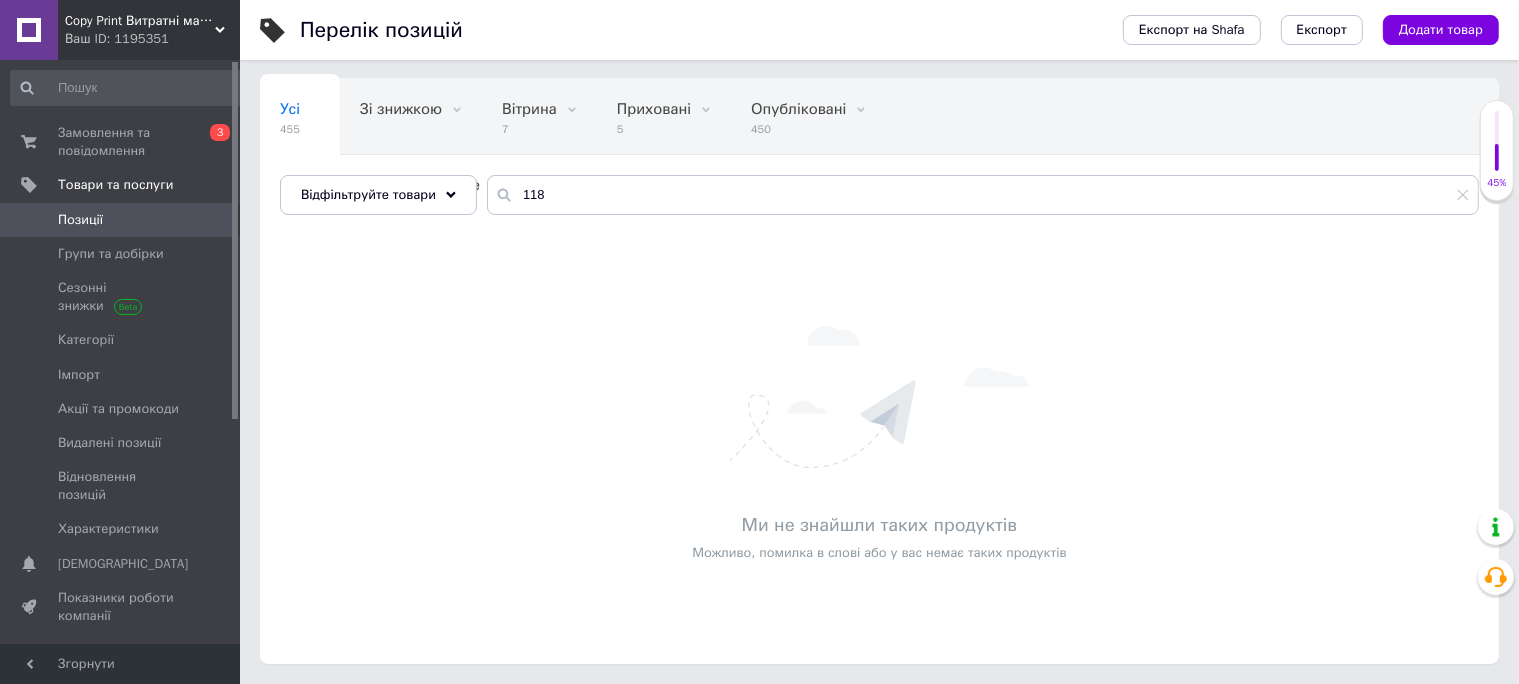 scroll, scrollTop: 121, scrollLeft: 0, axis: vertical 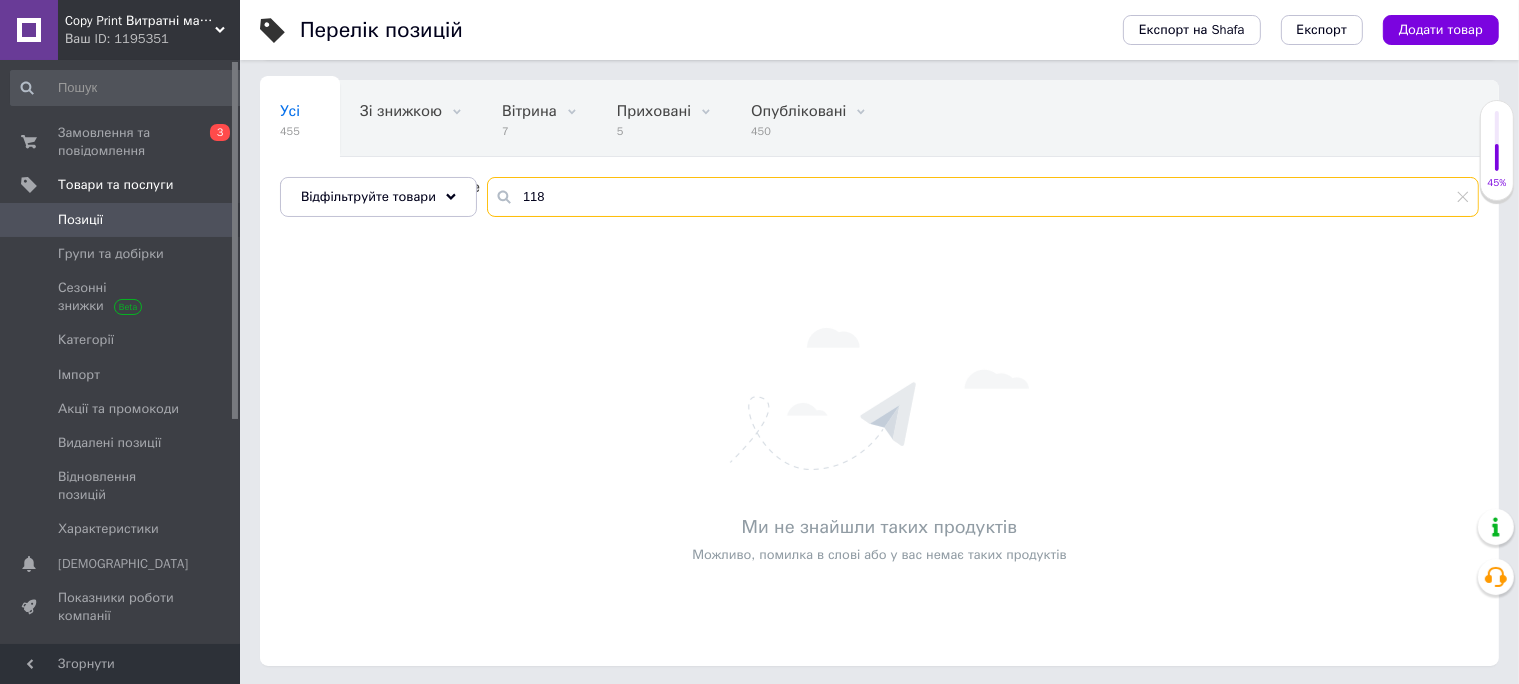 click on "118" at bounding box center (983, 197) 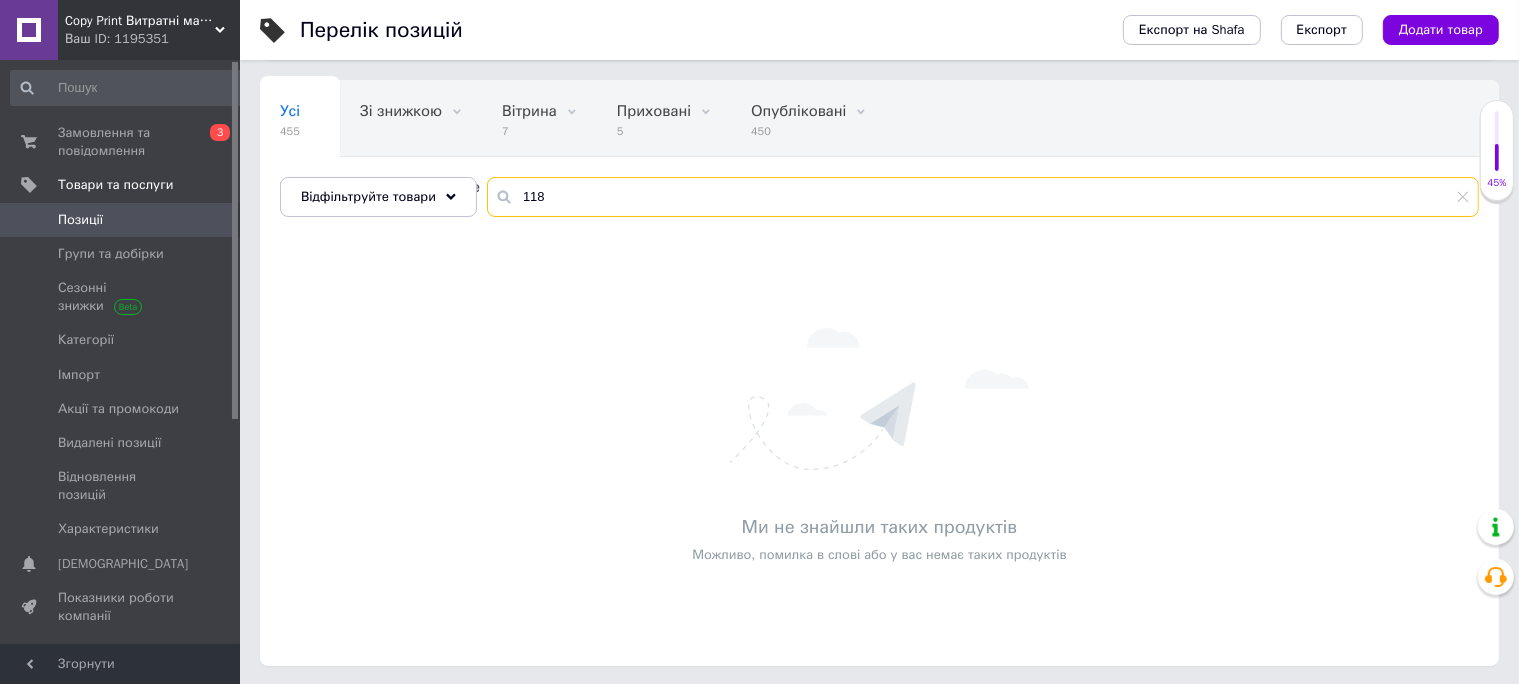drag, startPoint x: 578, startPoint y: 194, endPoint x: 447, endPoint y: 193, distance: 131.00381 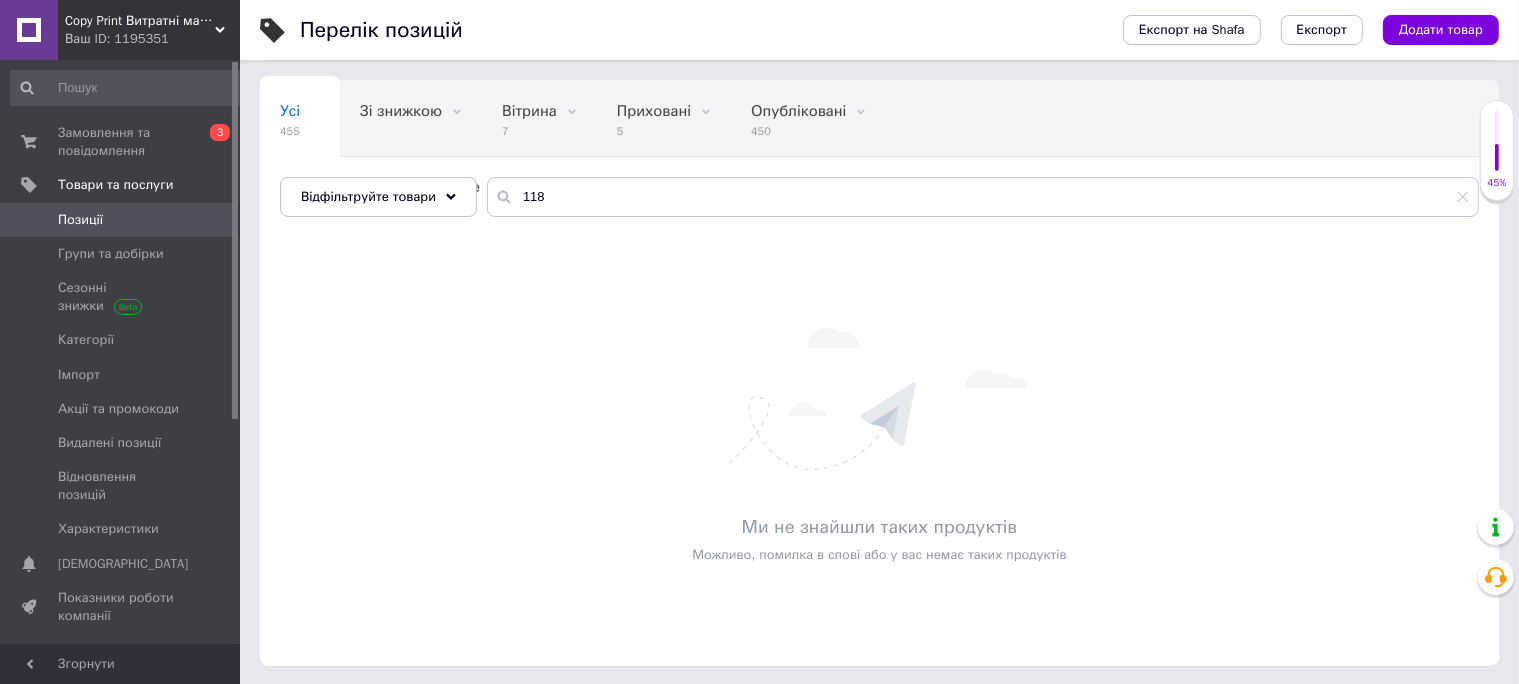 click on "Позиції" at bounding box center [121, 220] 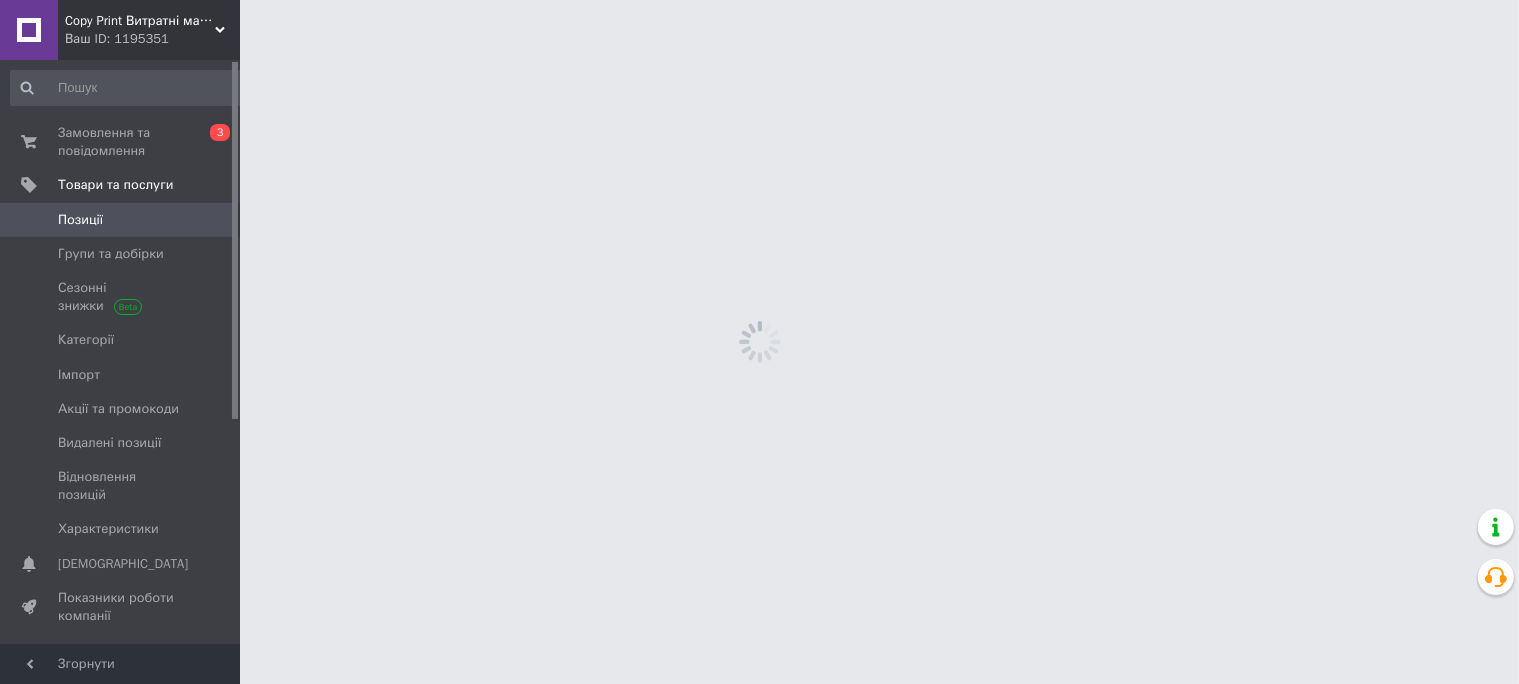 scroll, scrollTop: 0, scrollLeft: 0, axis: both 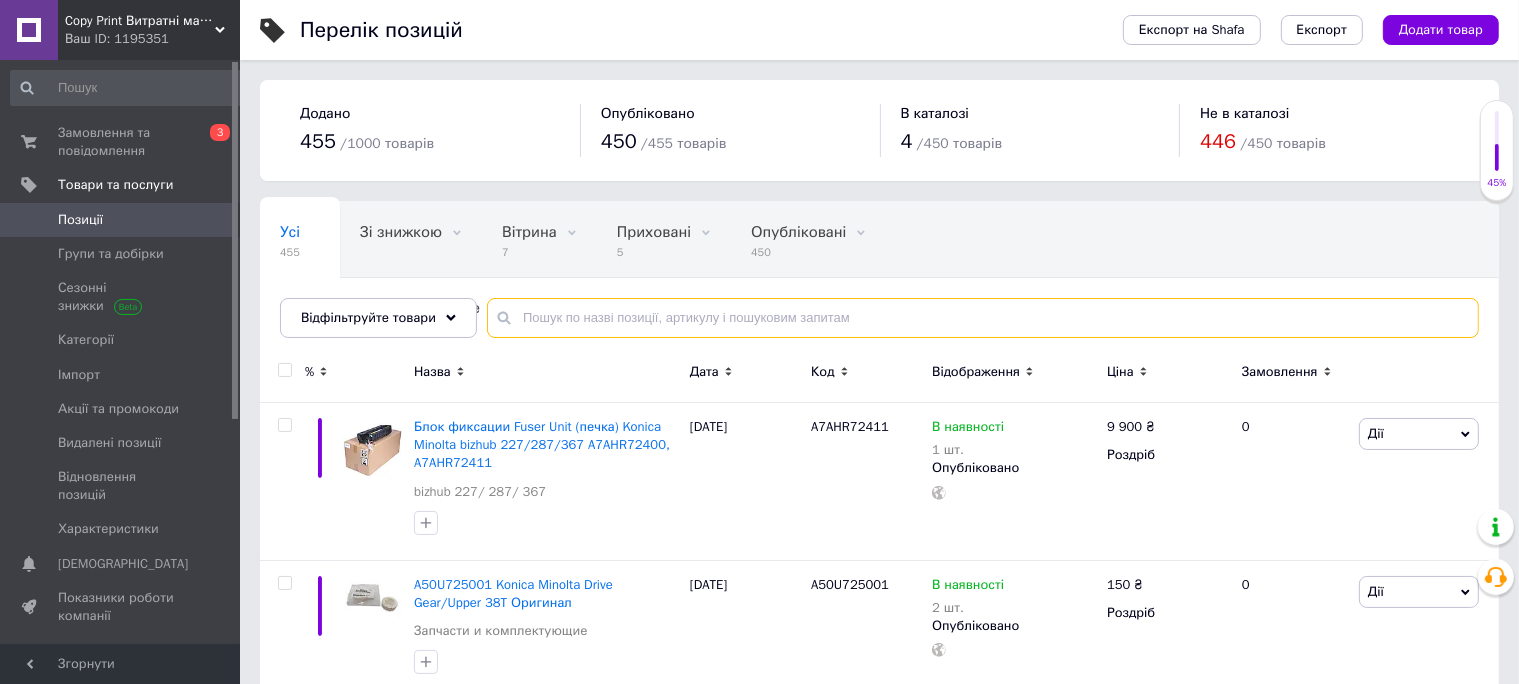 click at bounding box center [983, 318] 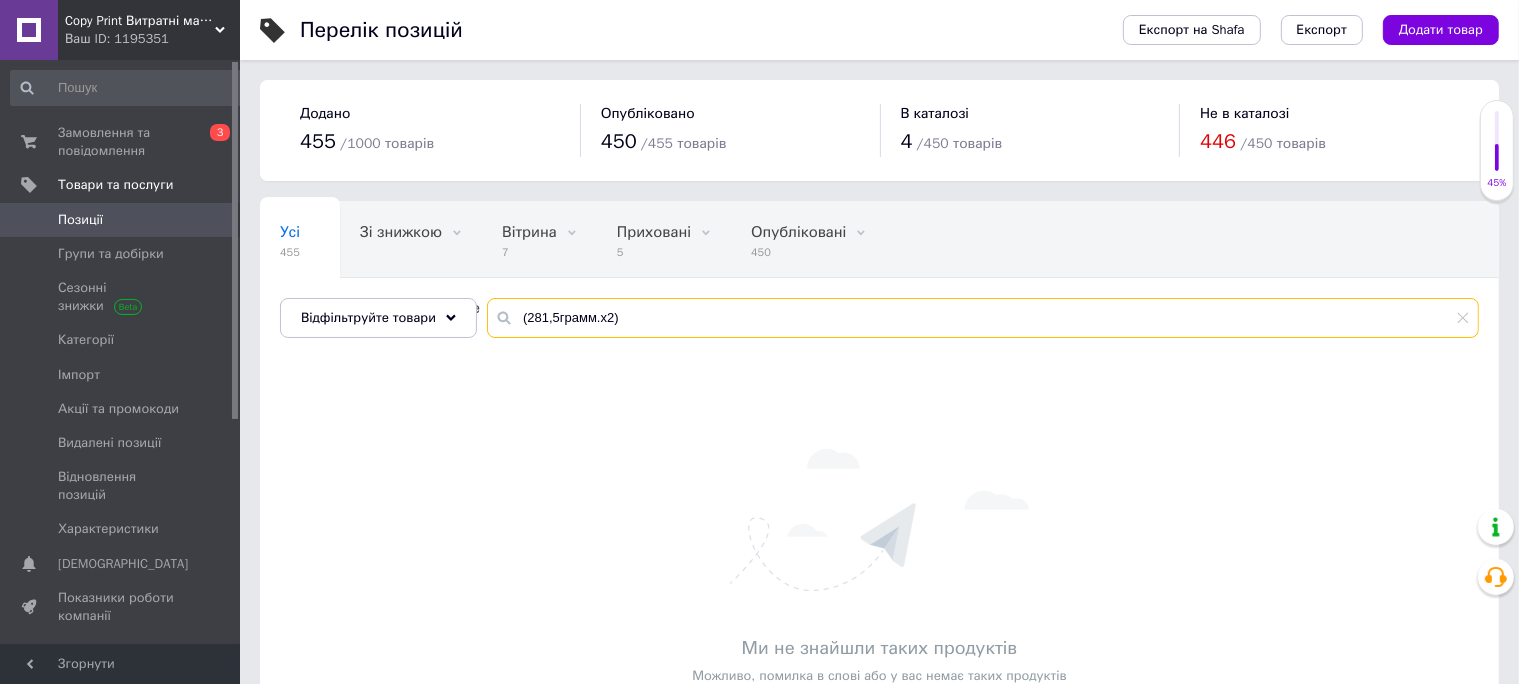 click on "(281,5грамм.х2)" at bounding box center [983, 318] 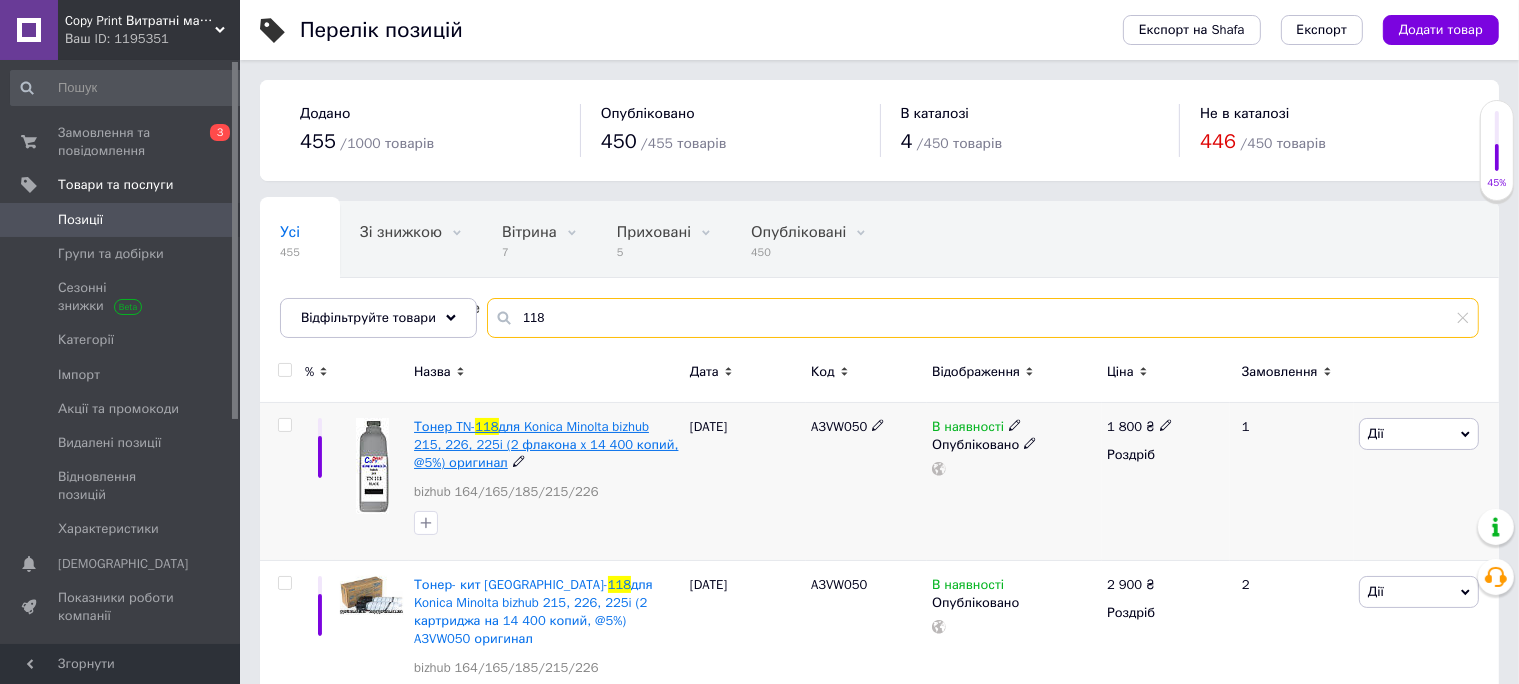 type on "118" 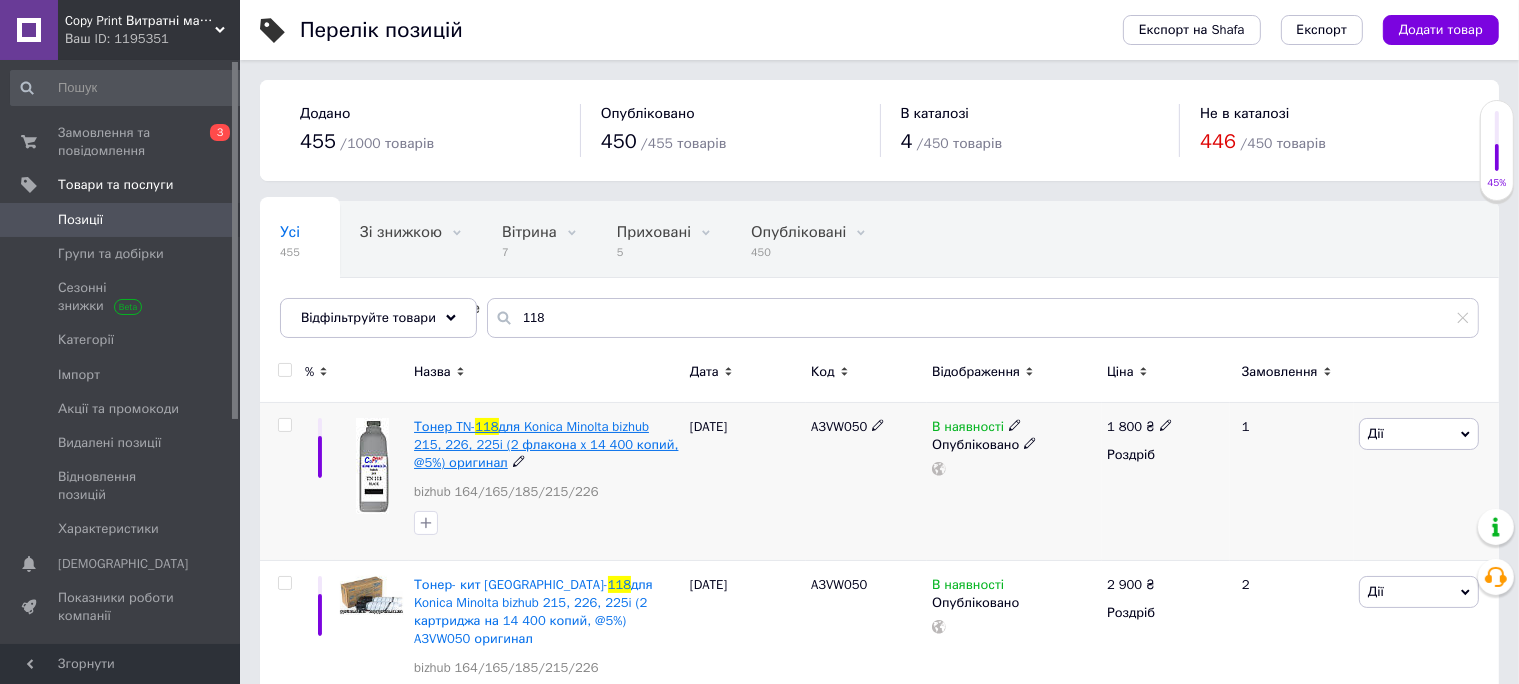 click on "для Konica Minolta bizhub 215, 226, 225i (2 флакона x 14 400 копий, @5%) оригинал" at bounding box center (546, 444) 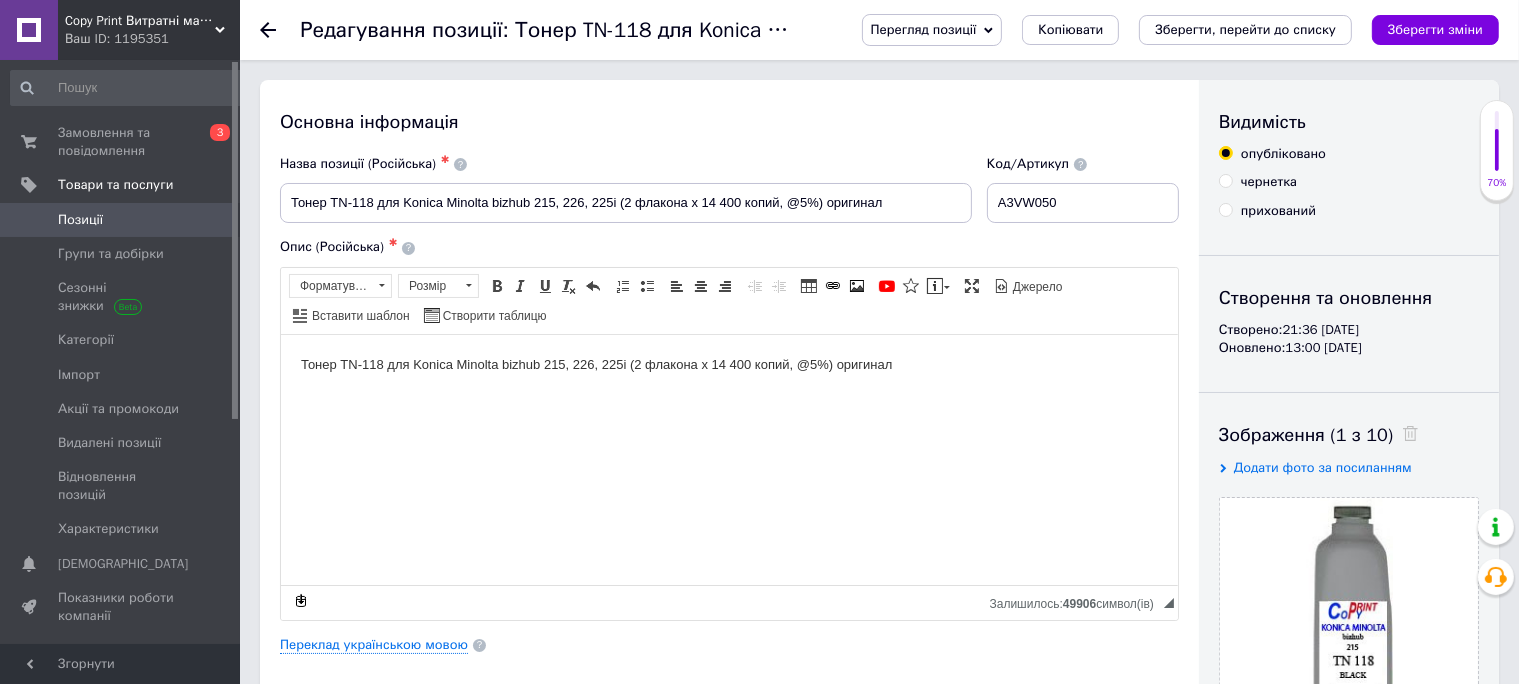 scroll, scrollTop: 0, scrollLeft: 0, axis: both 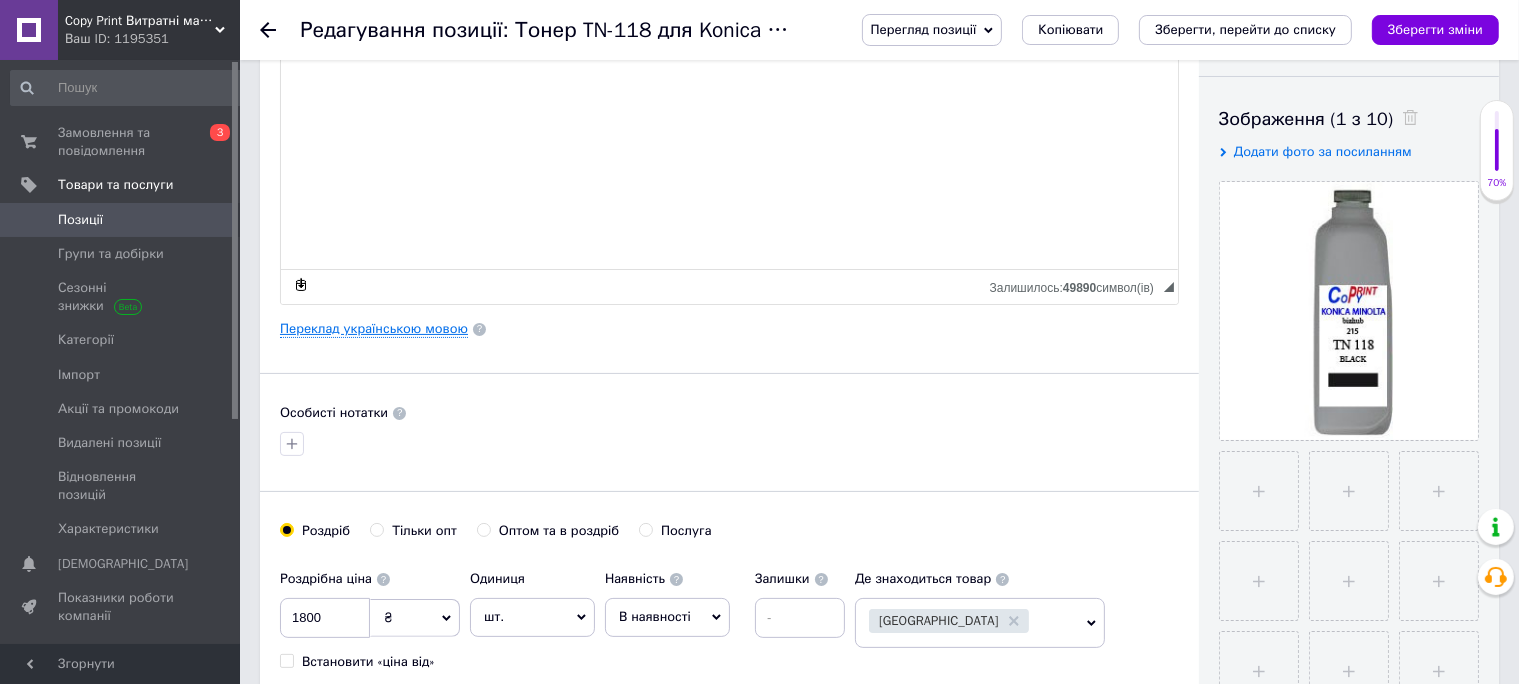 click on "Переклад українською мовою" at bounding box center [374, 329] 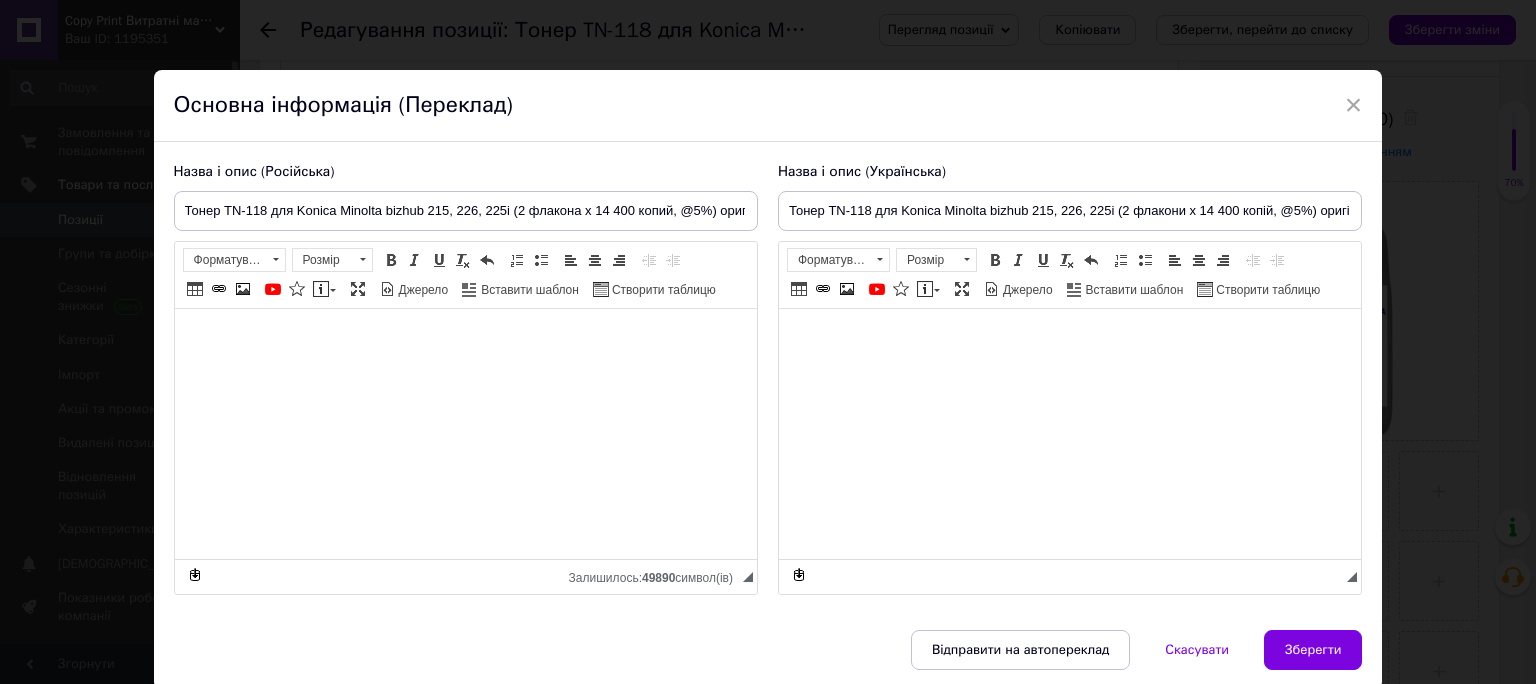type on "Тонер TN-118 для Konica Minolta bizhub 215, 226, 225i (2 флакони x 14 400 копій, @5%) оригінал" 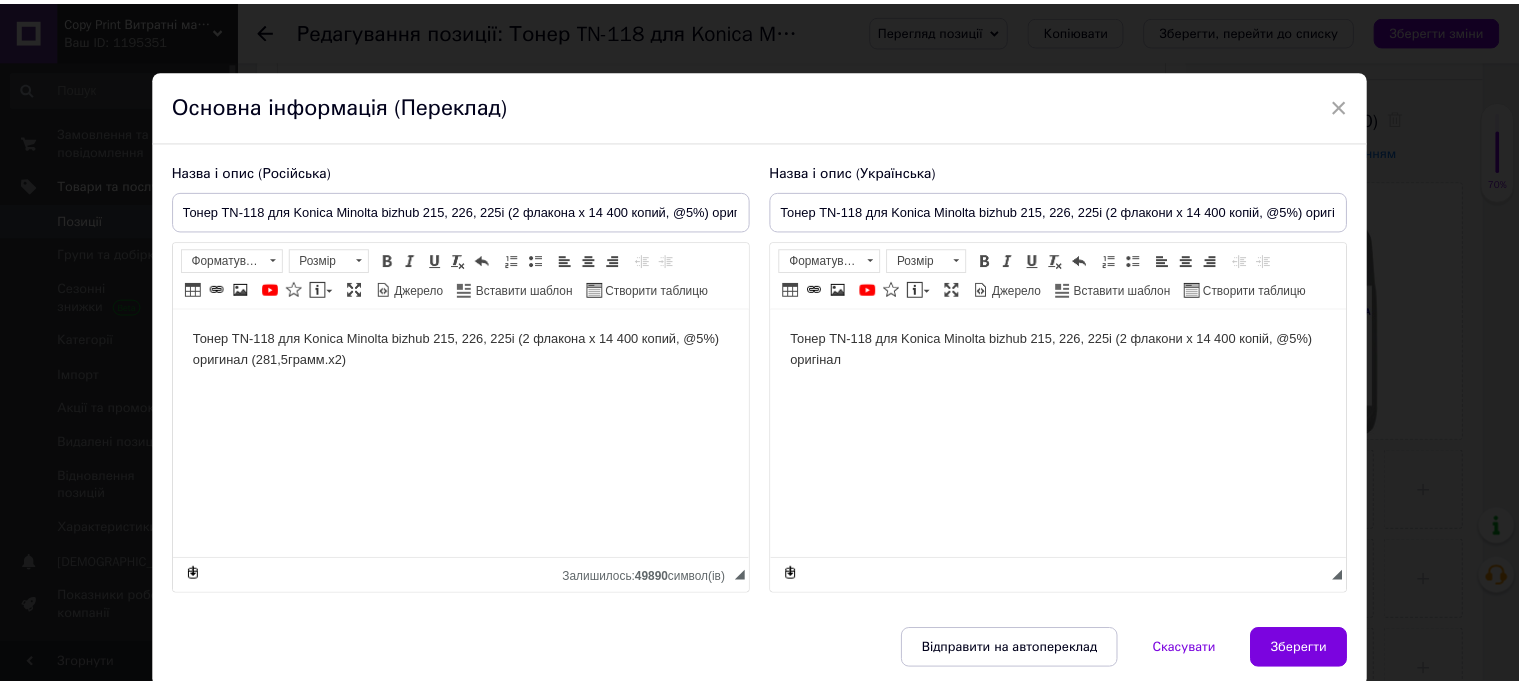scroll, scrollTop: 0, scrollLeft: 0, axis: both 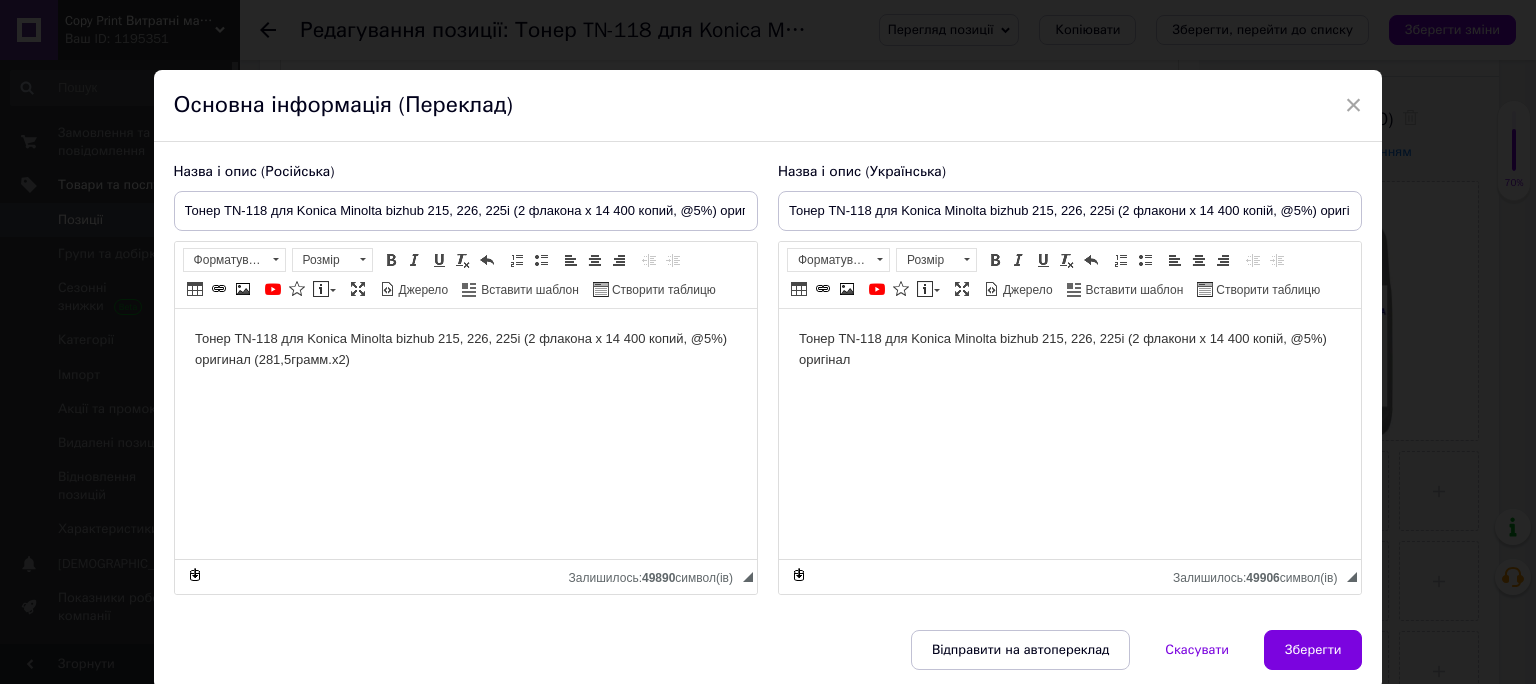 click on "Тонер TN-118 для Konica Minolta bizhub 215, 226, 225i (2 флакони x 14 400 копій, @5%) оригінал" at bounding box center (1069, 350) 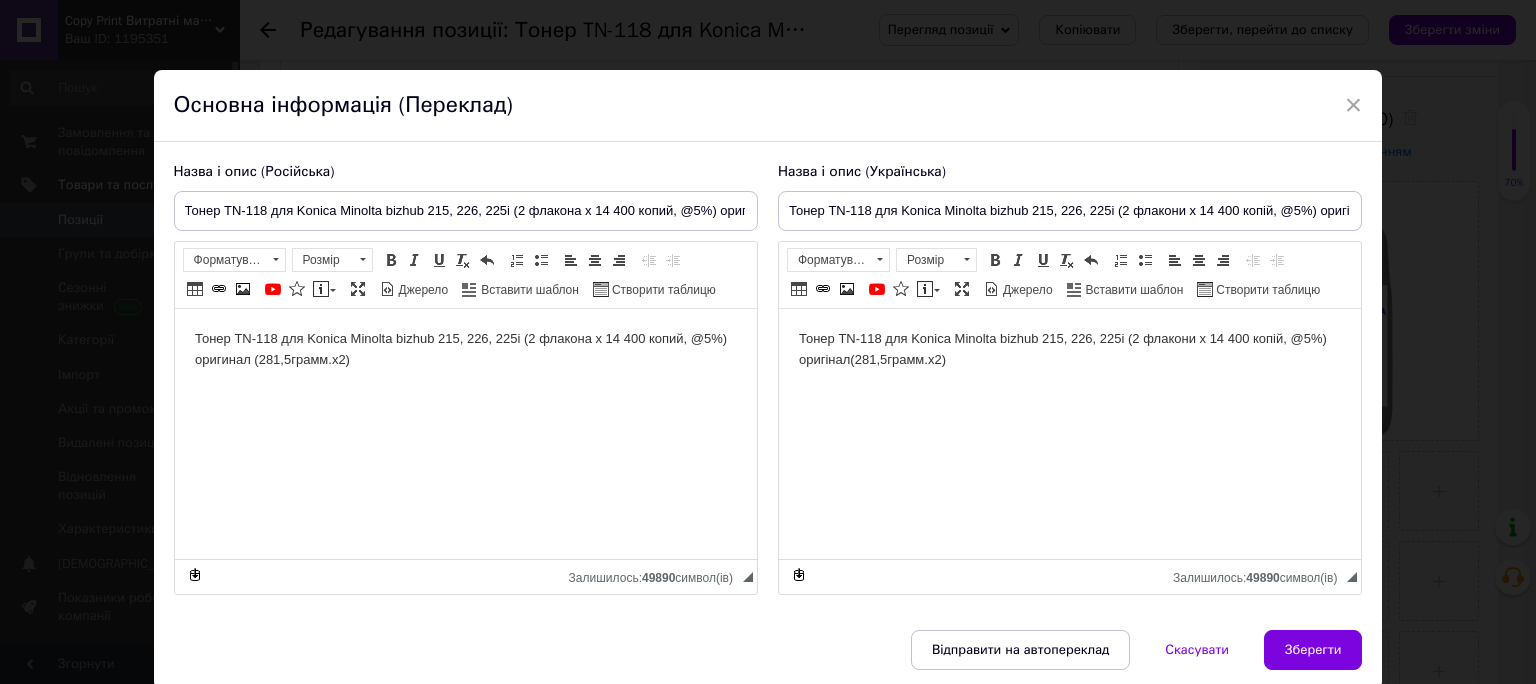 click on "Тонер TN-118 для Konica Minolta bizhub 215, 226, 225i (2 флакони x 14 400 копій, @5%) оригінал  (281,5грамм.х2)" at bounding box center [1069, 350] 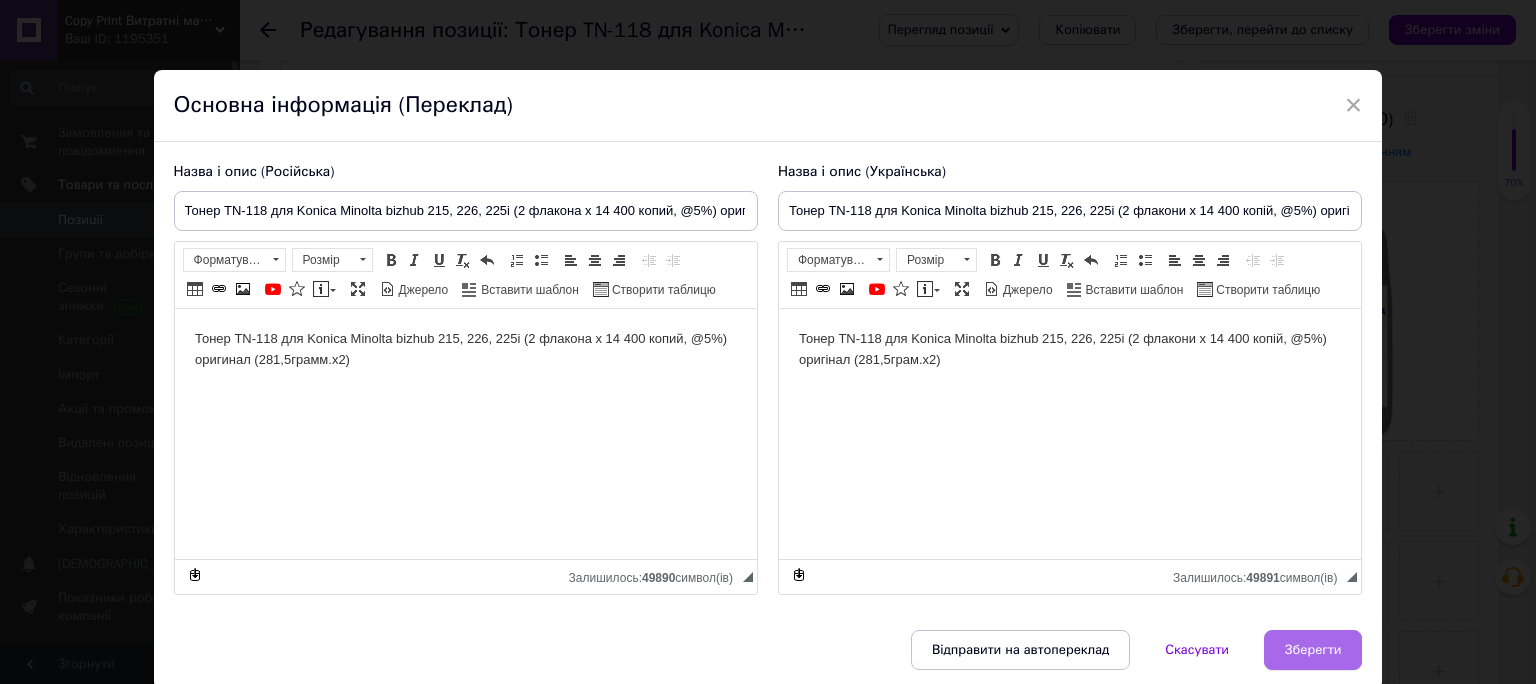 click on "Зберегти" at bounding box center (1313, 650) 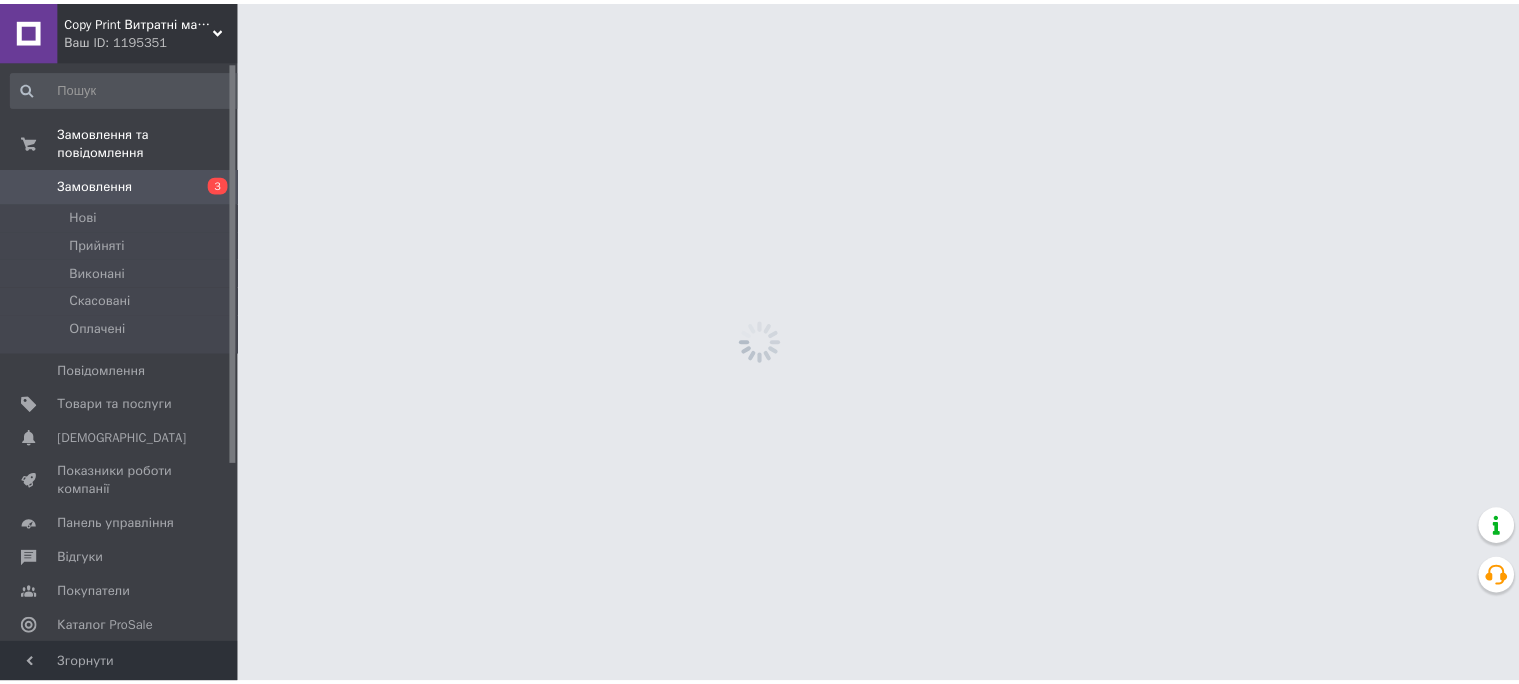 scroll, scrollTop: 0, scrollLeft: 0, axis: both 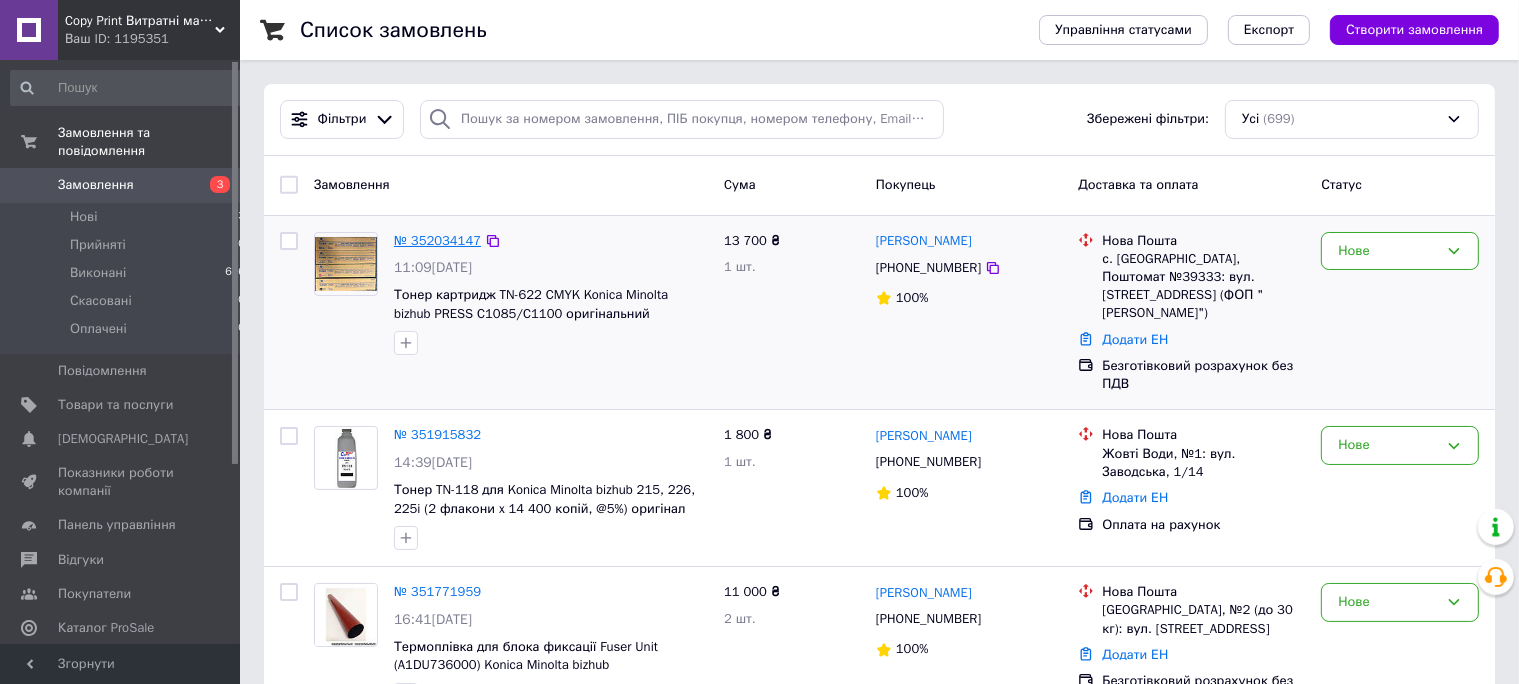 click on "№ 352034147" at bounding box center [437, 240] 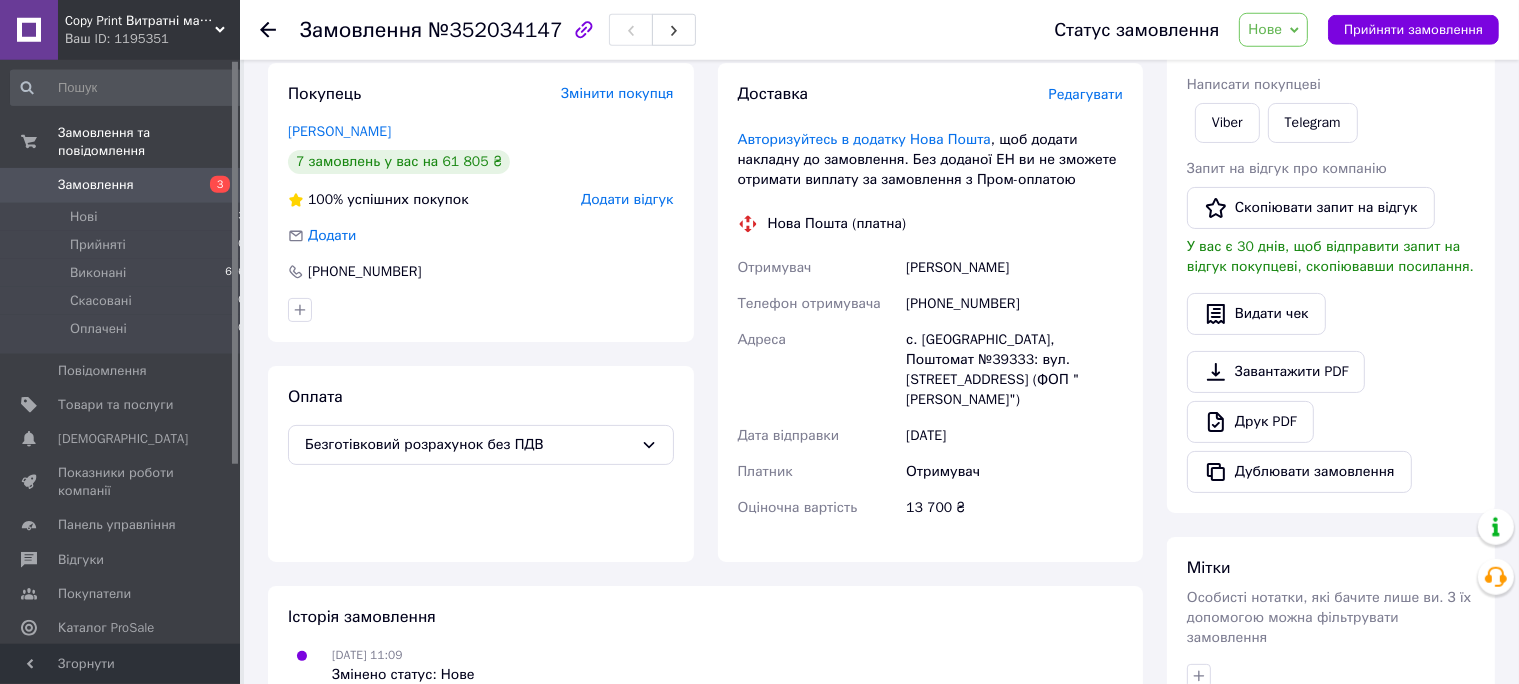 scroll, scrollTop: 316, scrollLeft: 0, axis: vertical 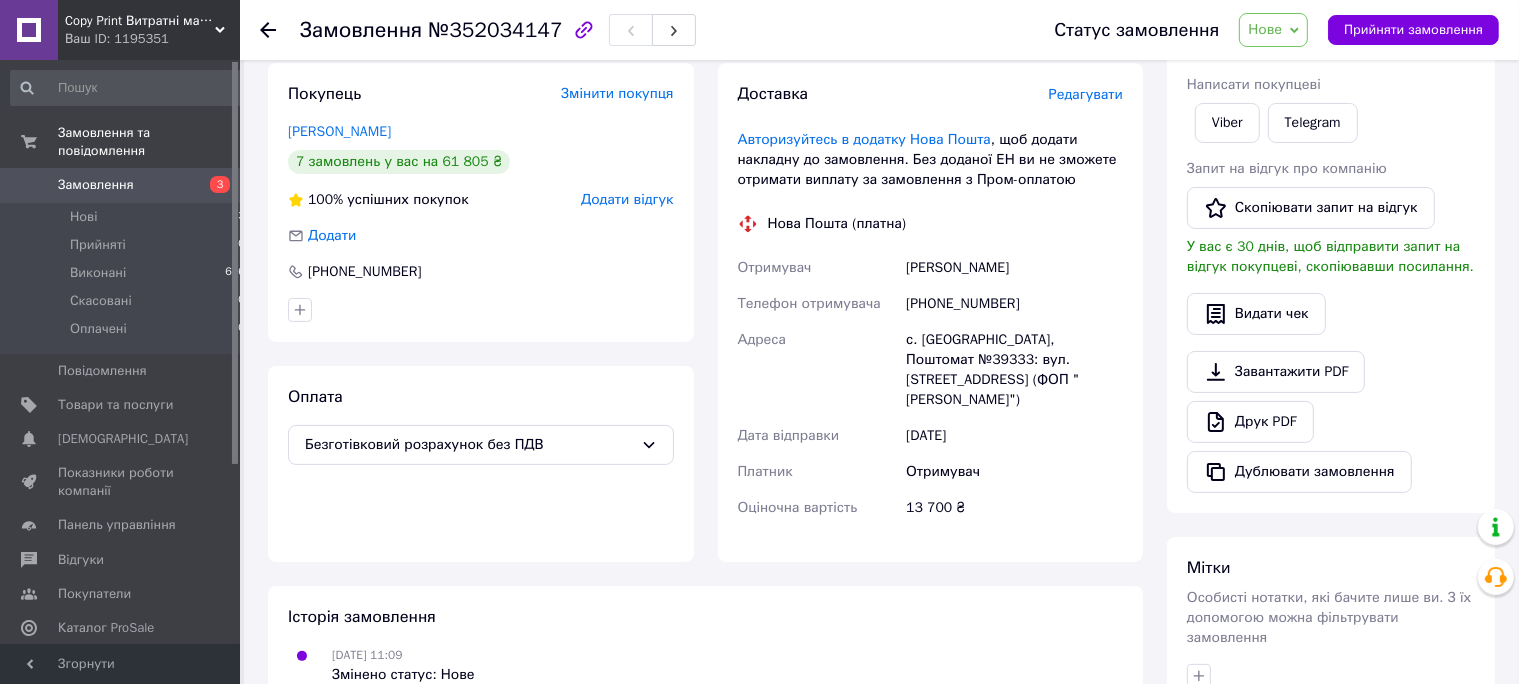click on "Замовлення" at bounding box center [96, 185] 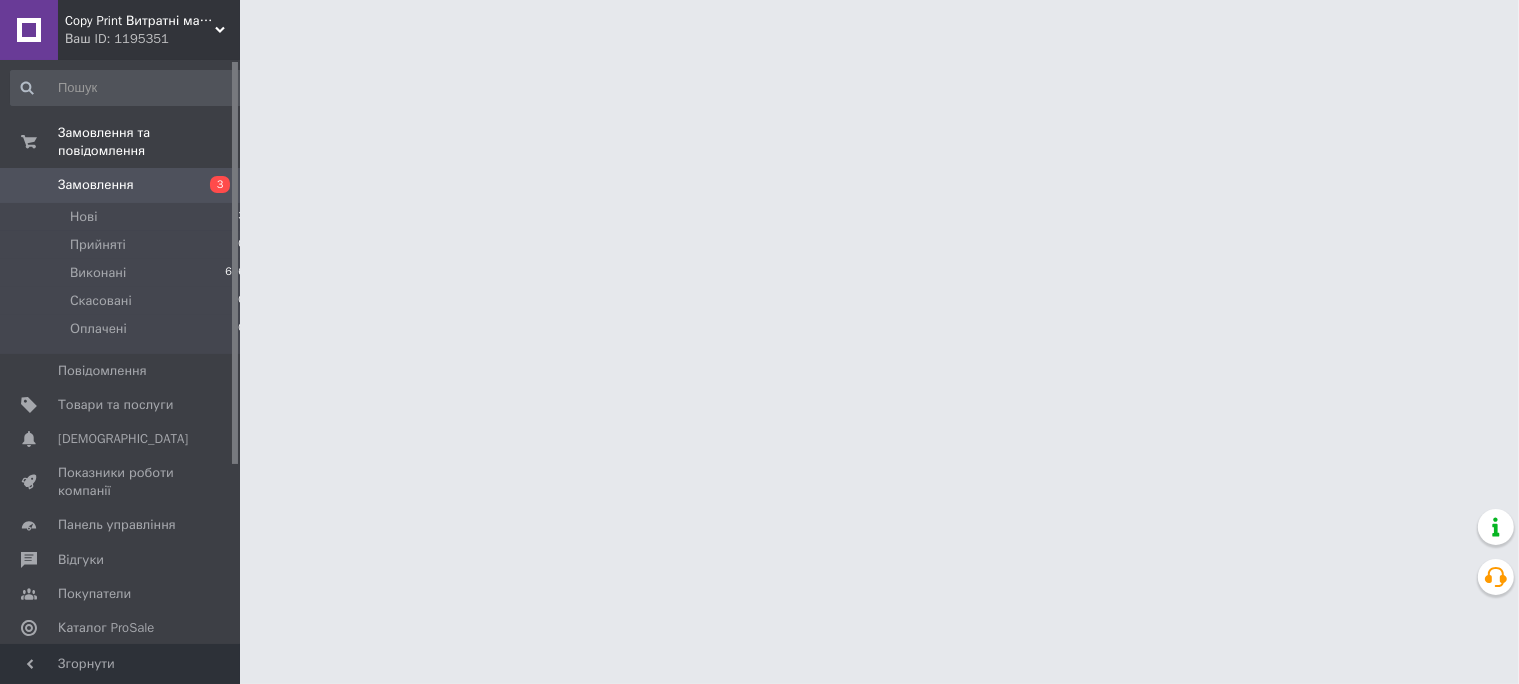 scroll, scrollTop: 0, scrollLeft: 0, axis: both 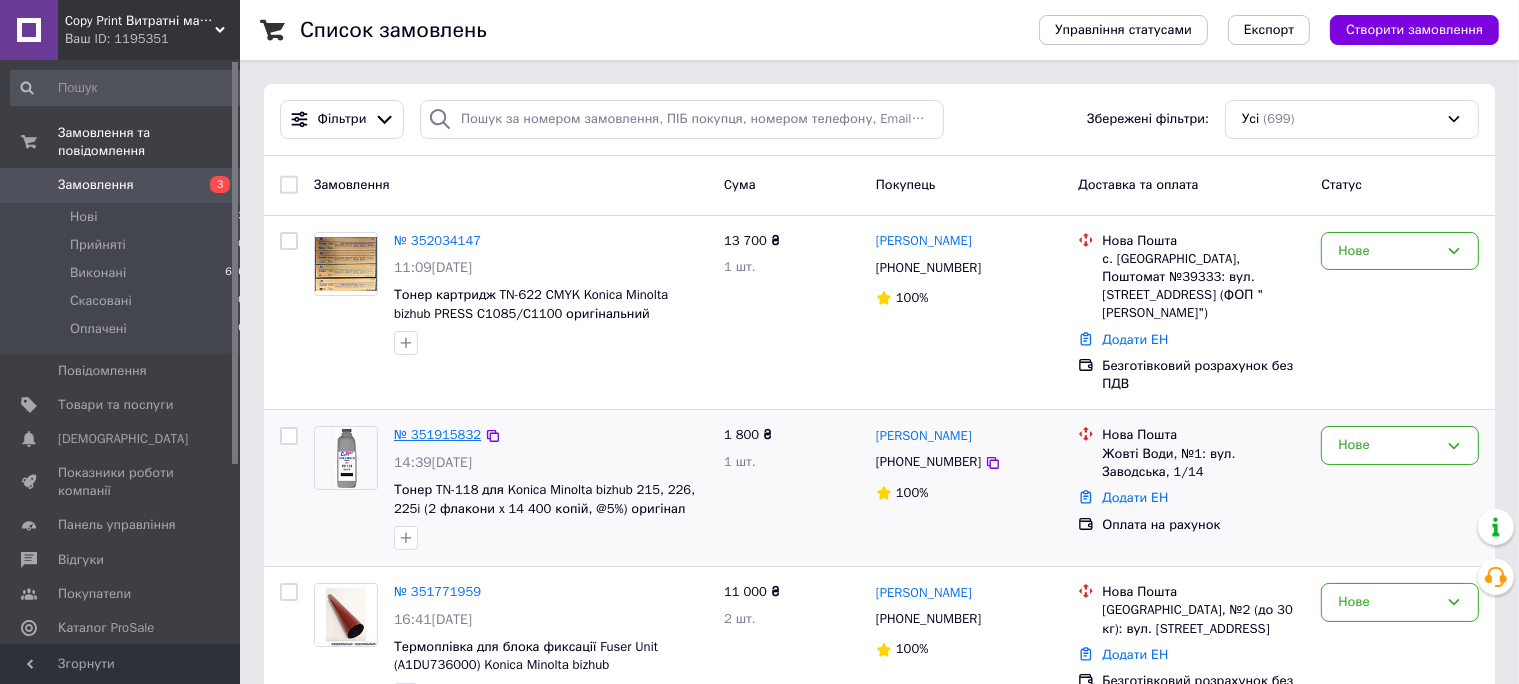 click on "№ 351915832" at bounding box center (437, 434) 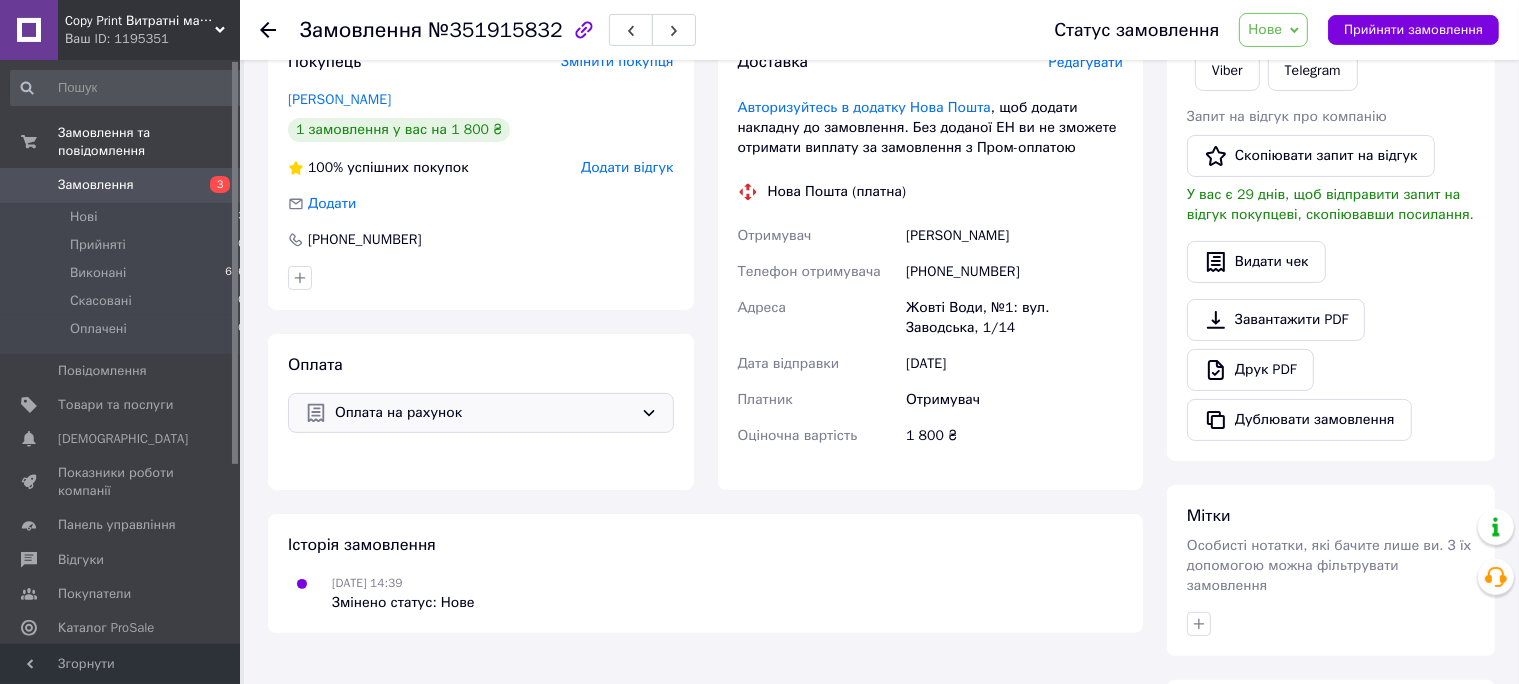 scroll, scrollTop: 422, scrollLeft: 0, axis: vertical 